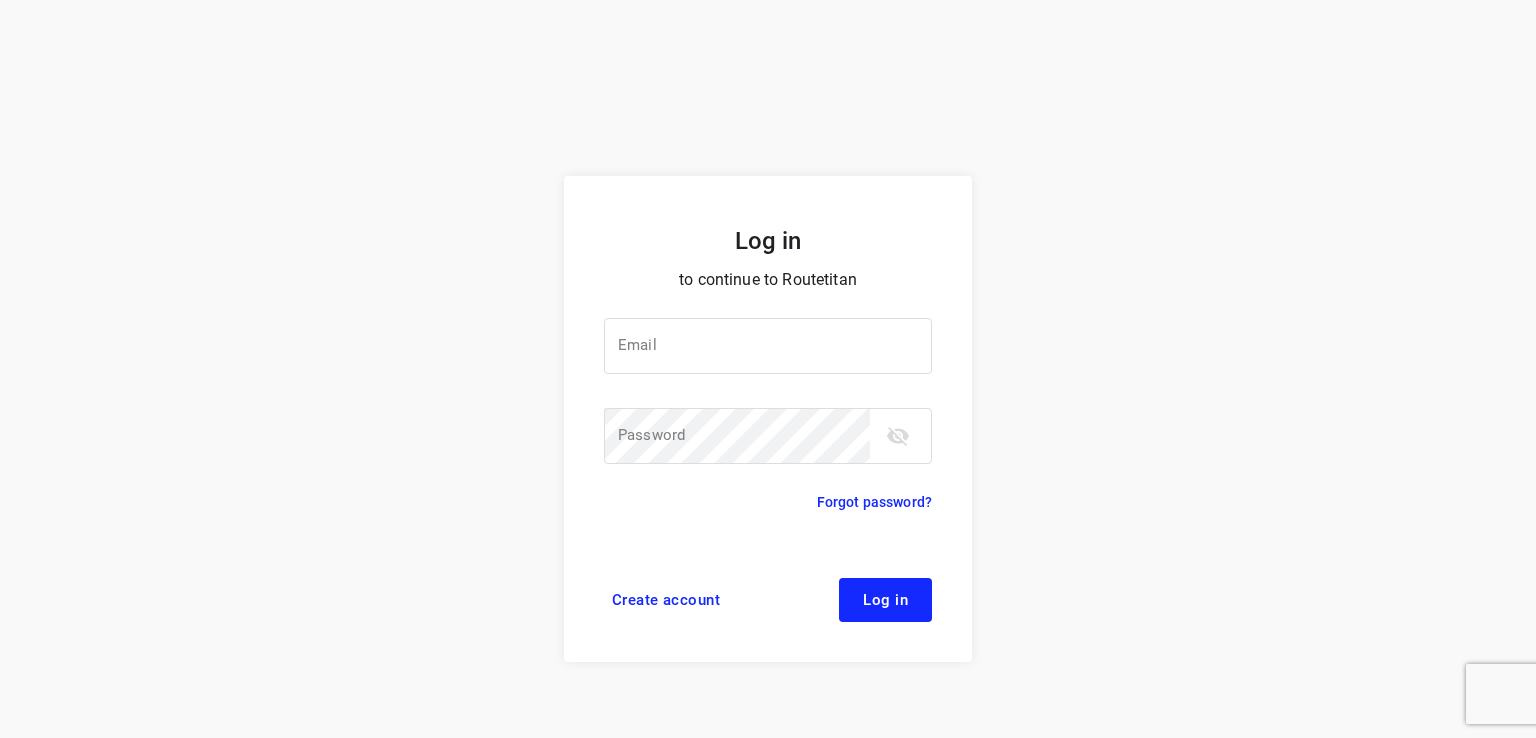 scroll, scrollTop: 0, scrollLeft: 0, axis: both 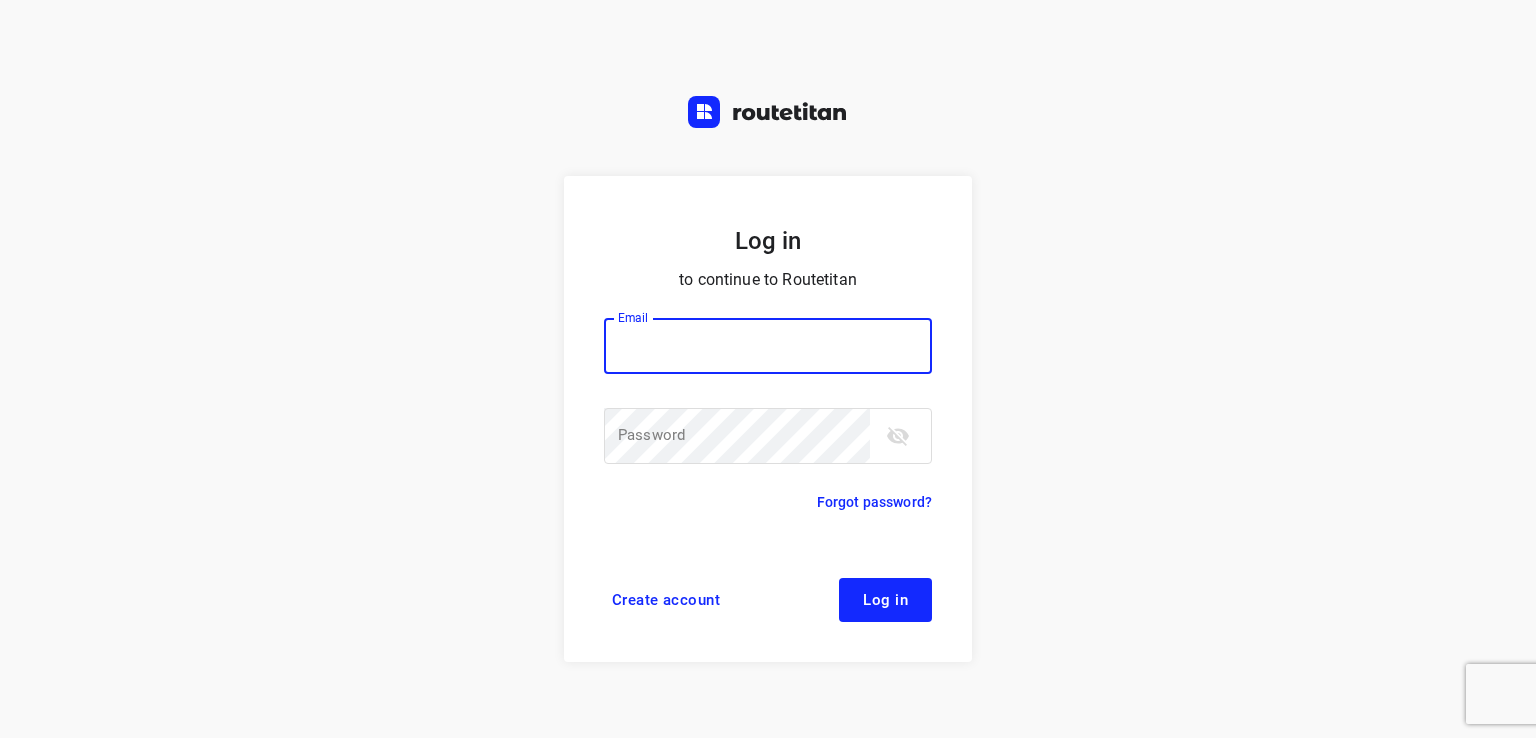 click at bounding box center (768, 346) 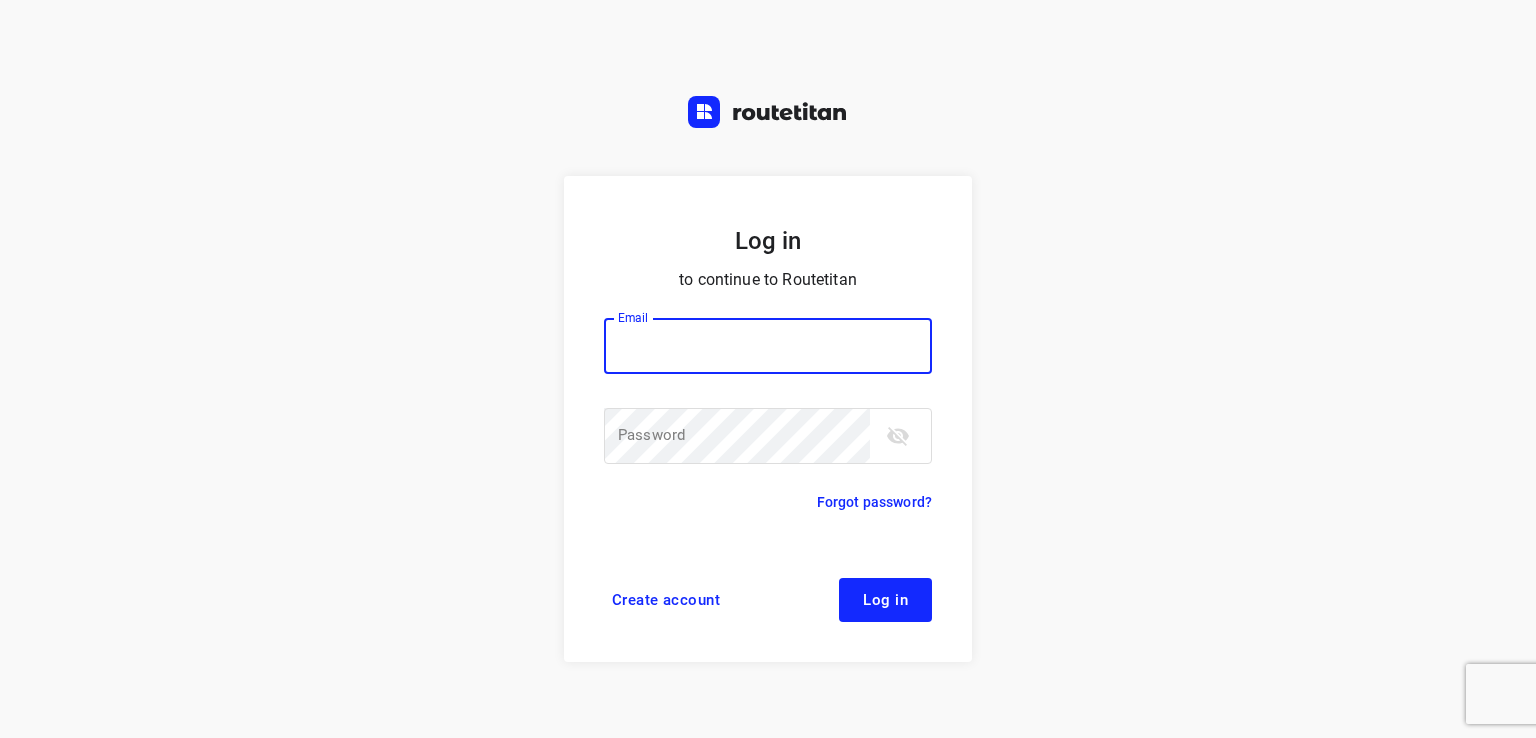 type on "[EMAIL_ADDRESS][DOMAIN_NAME]" 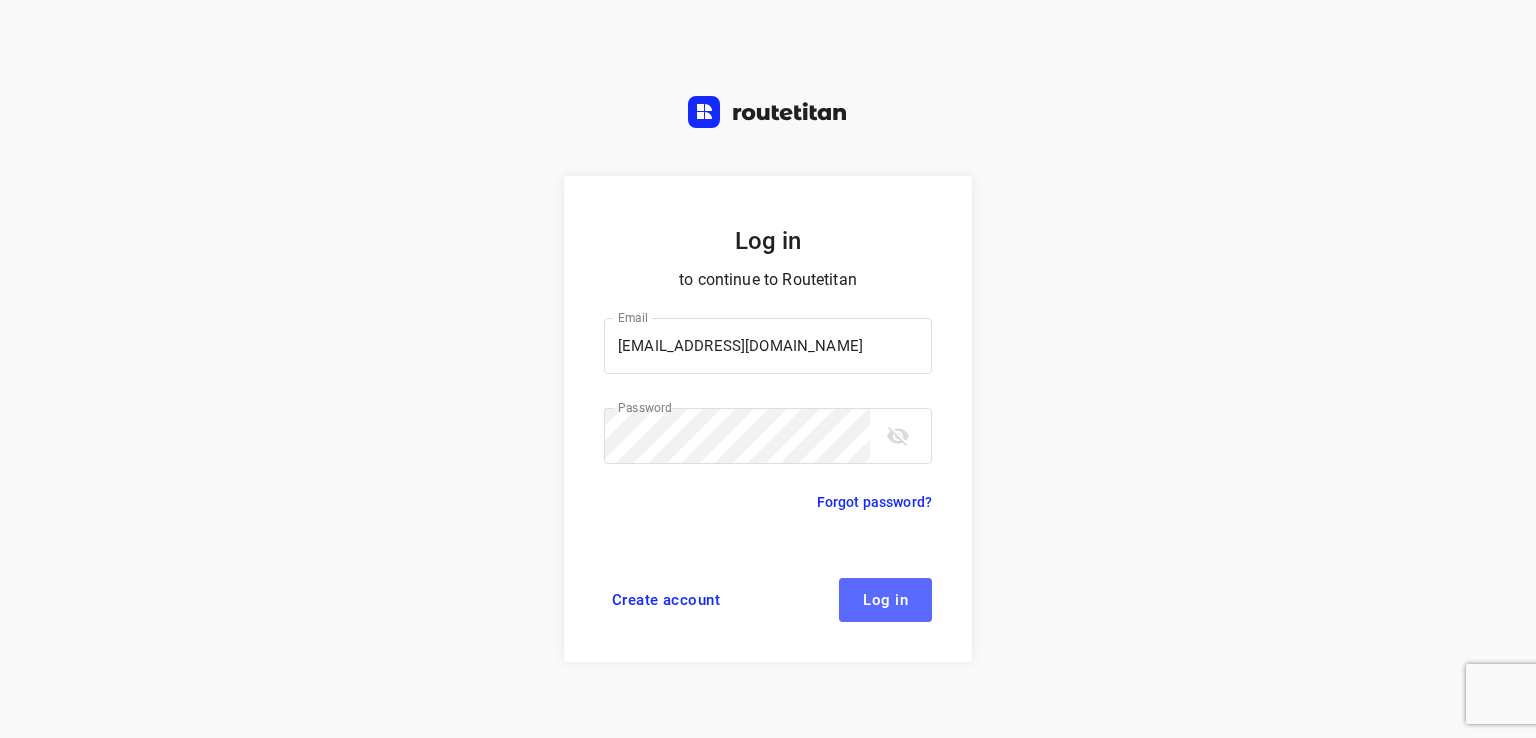 click on "Log in" at bounding box center (885, 600) 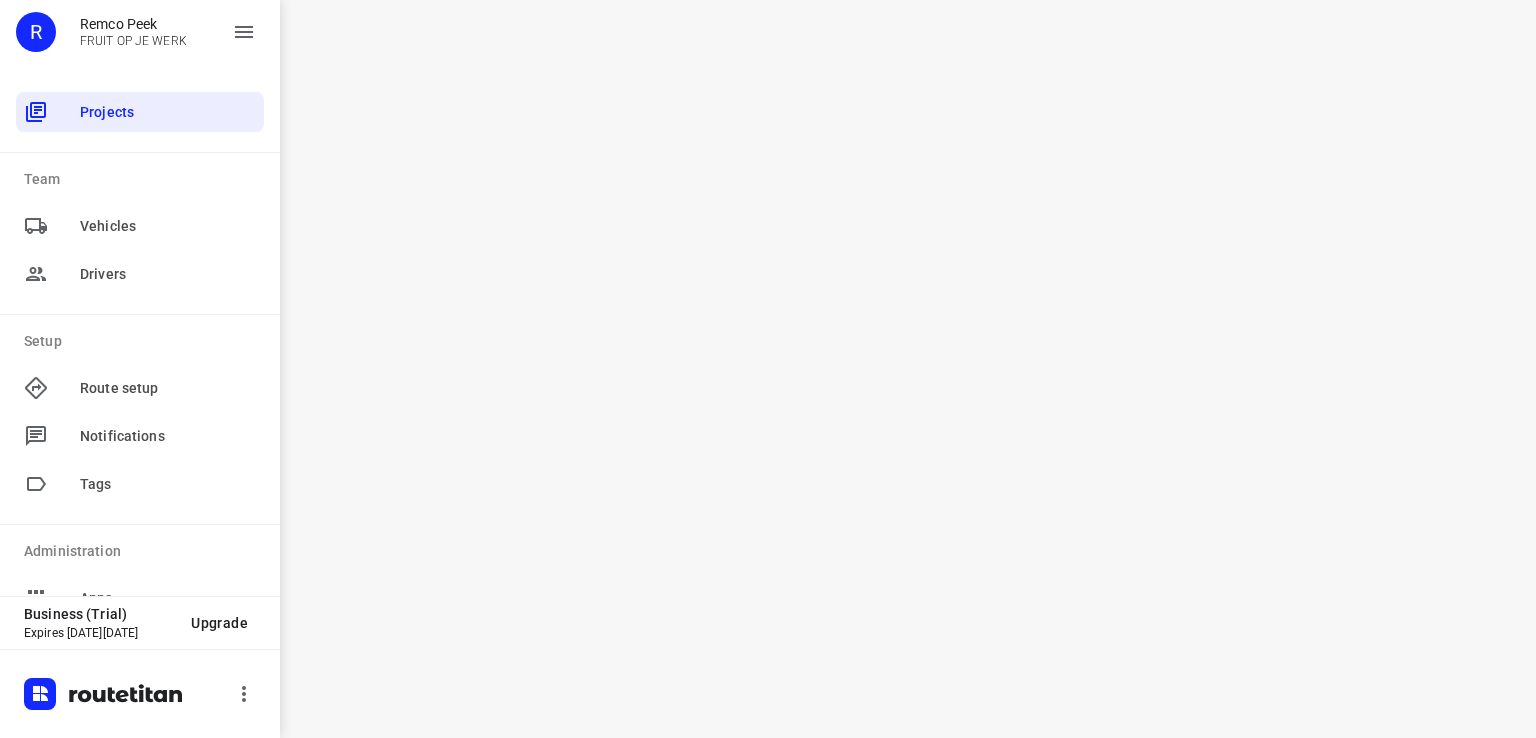 scroll, scrollTop: 0, scrollLeft: 0, axis: both 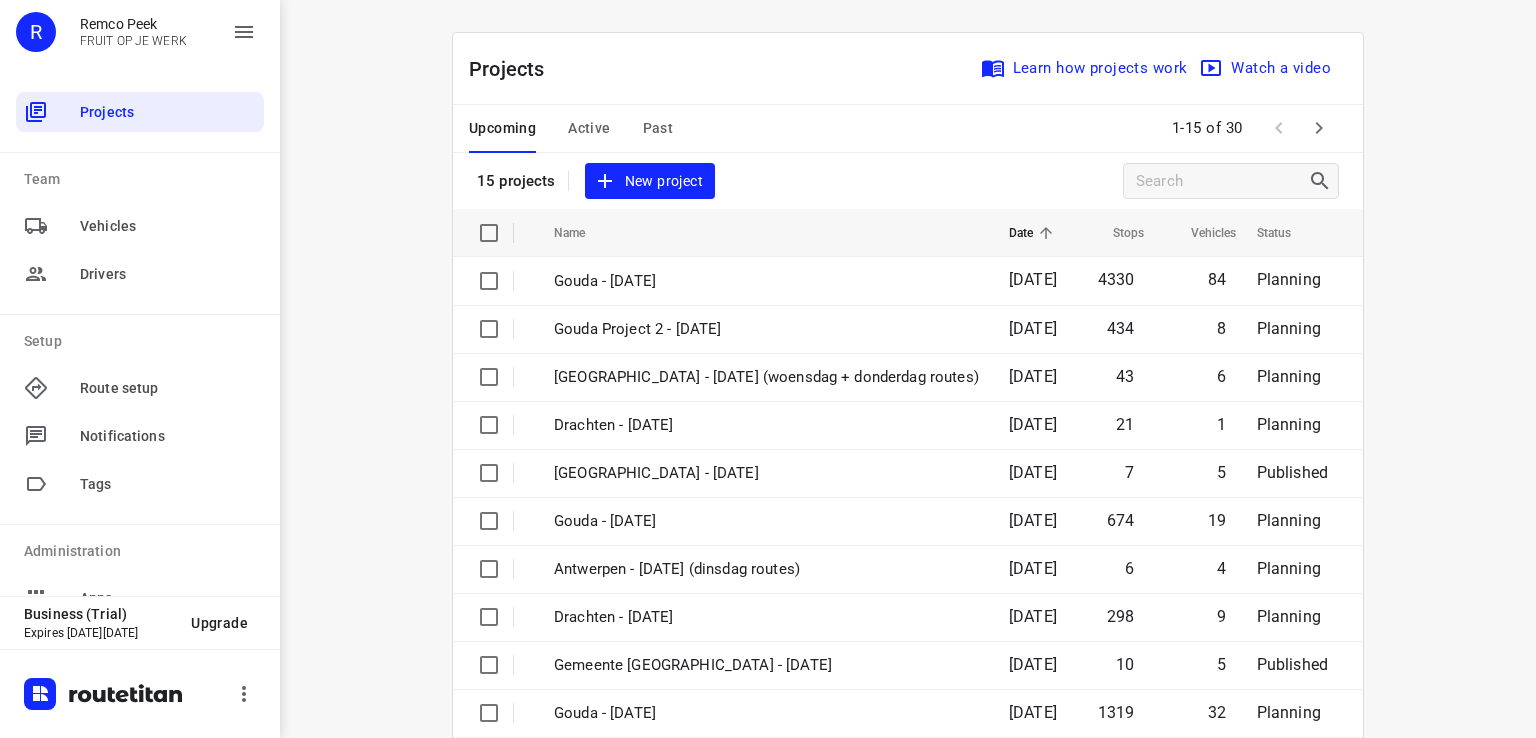 click on "Active" at bounding box center (589, 128) 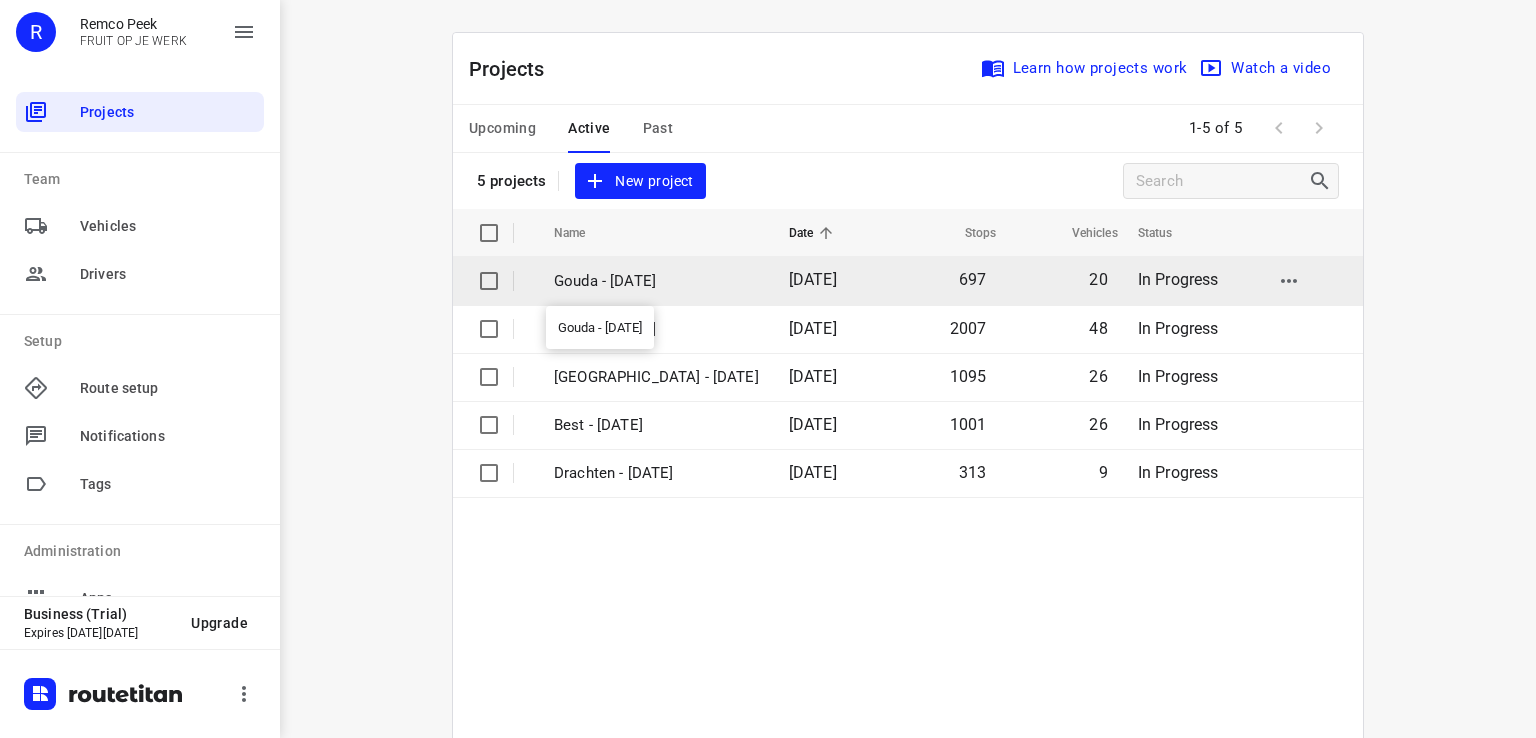 click on "Gouda - [DATE]" at bounding box center (656, 281) 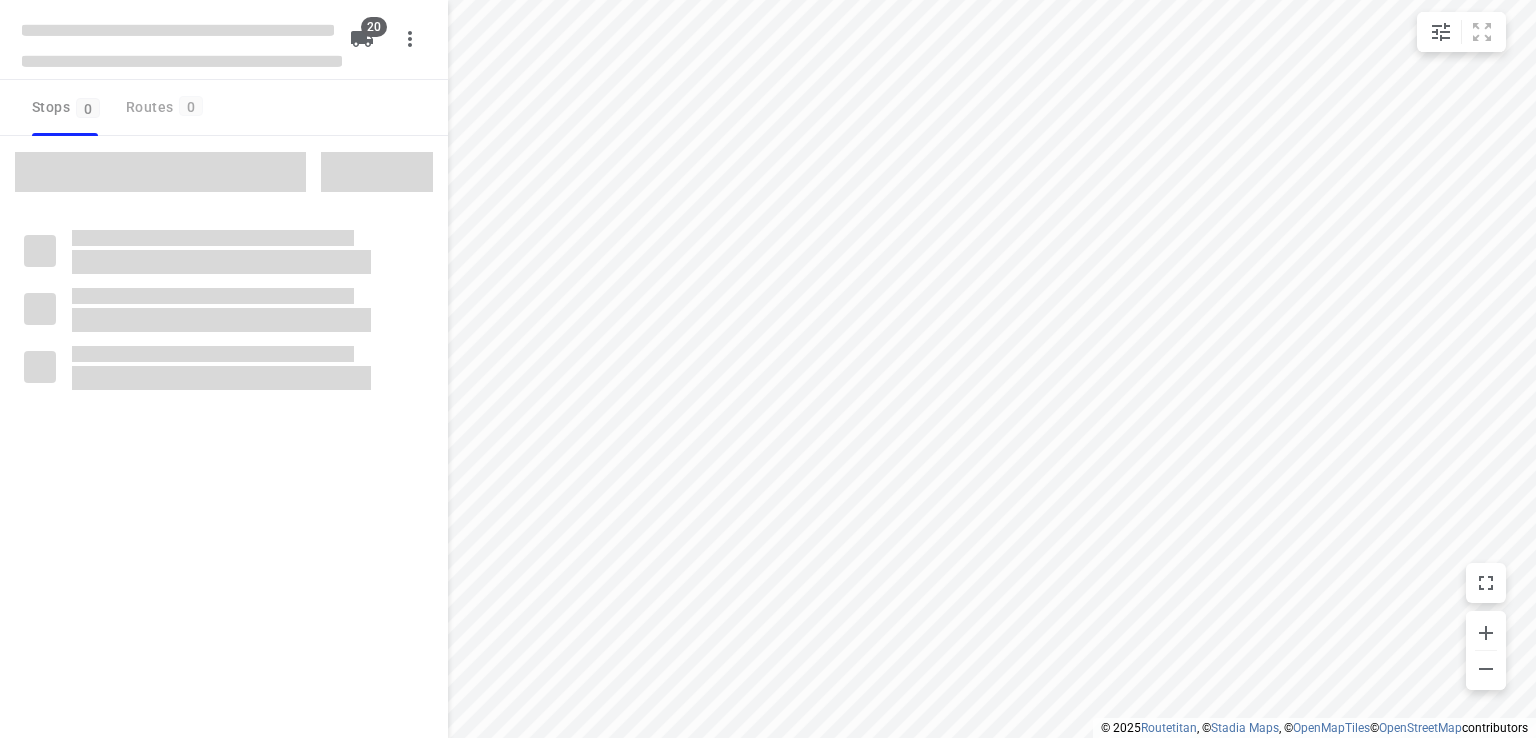 type on "distance" 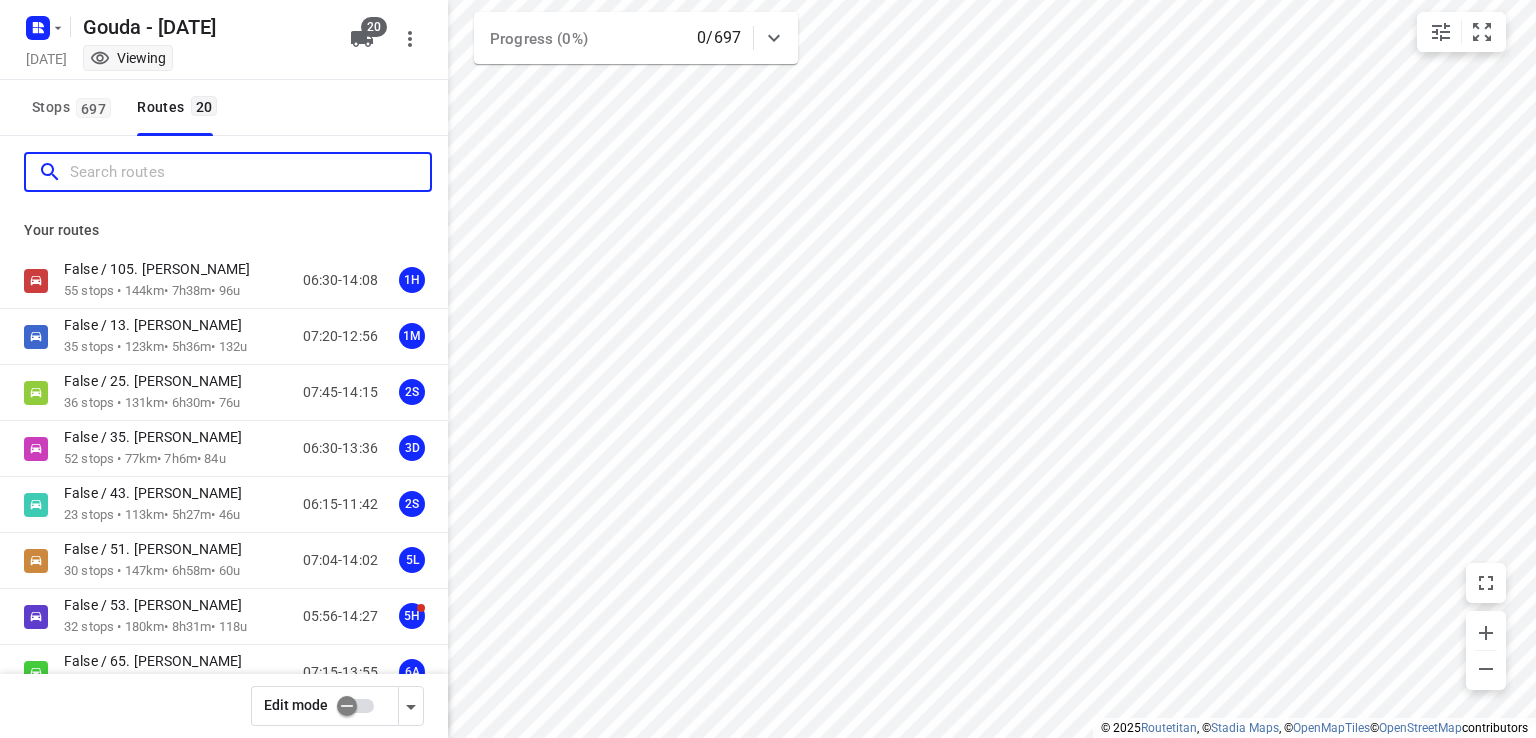 click at bounding box center (250, 172) 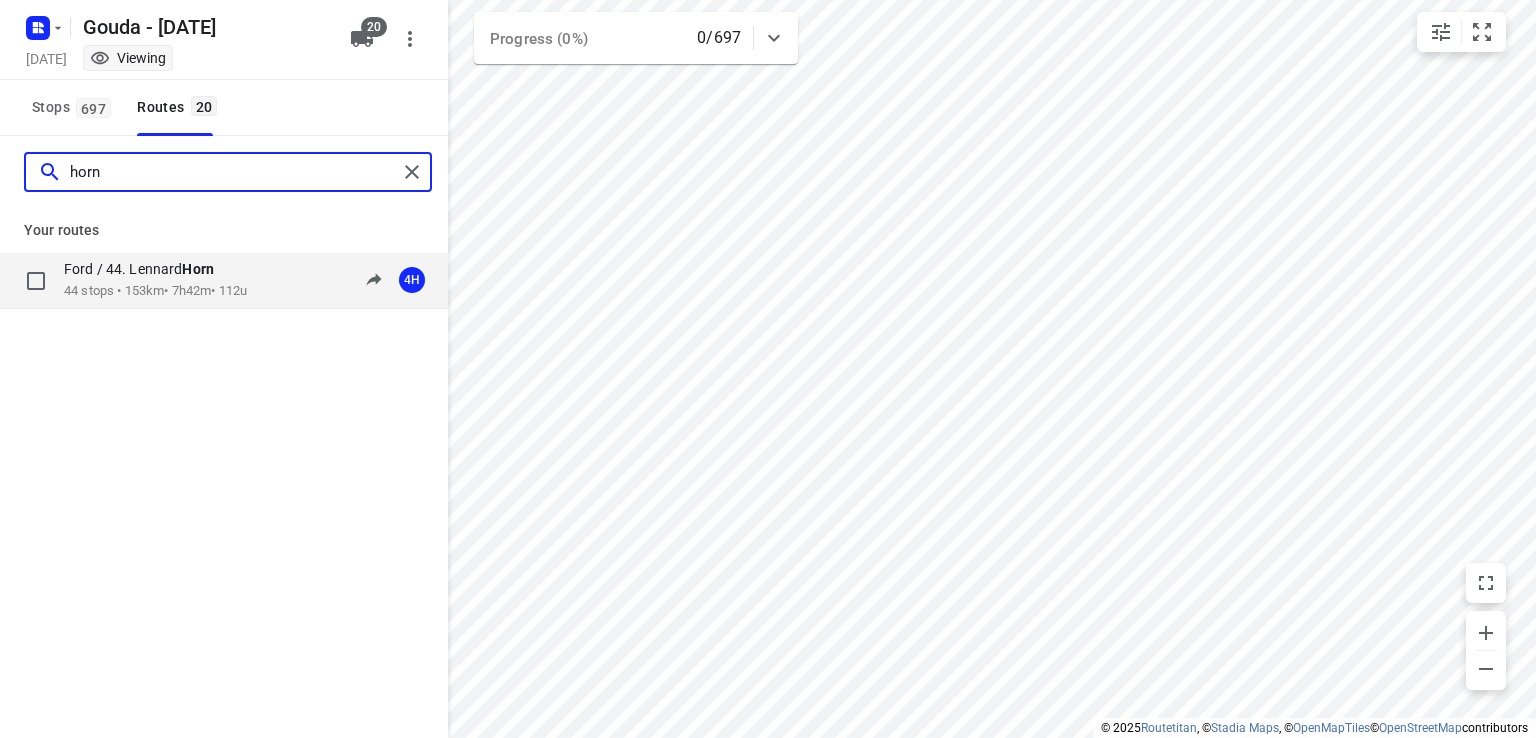 type on "horn" 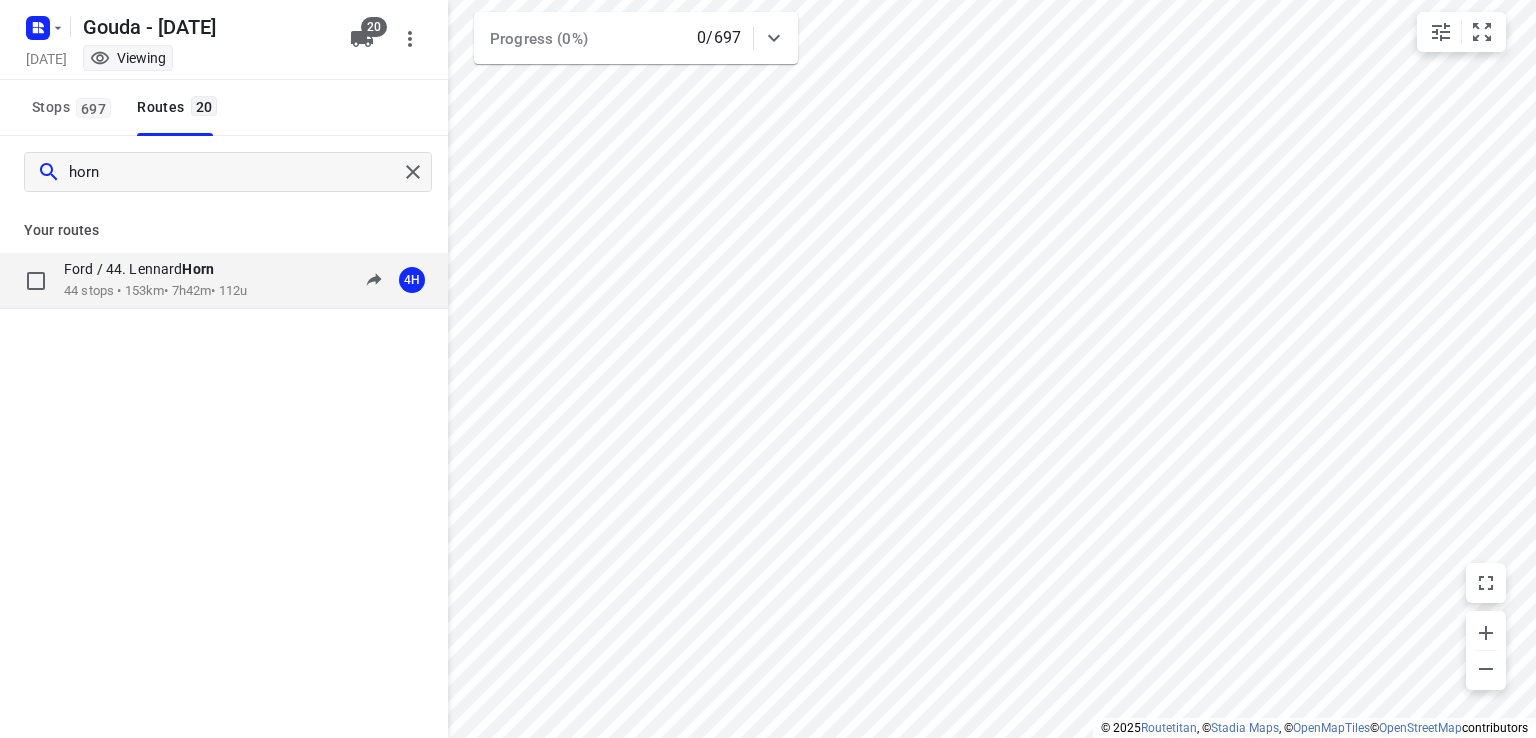 click on "Ford / 44. [PERSON_NAME]" at bounding box center (145, 269) 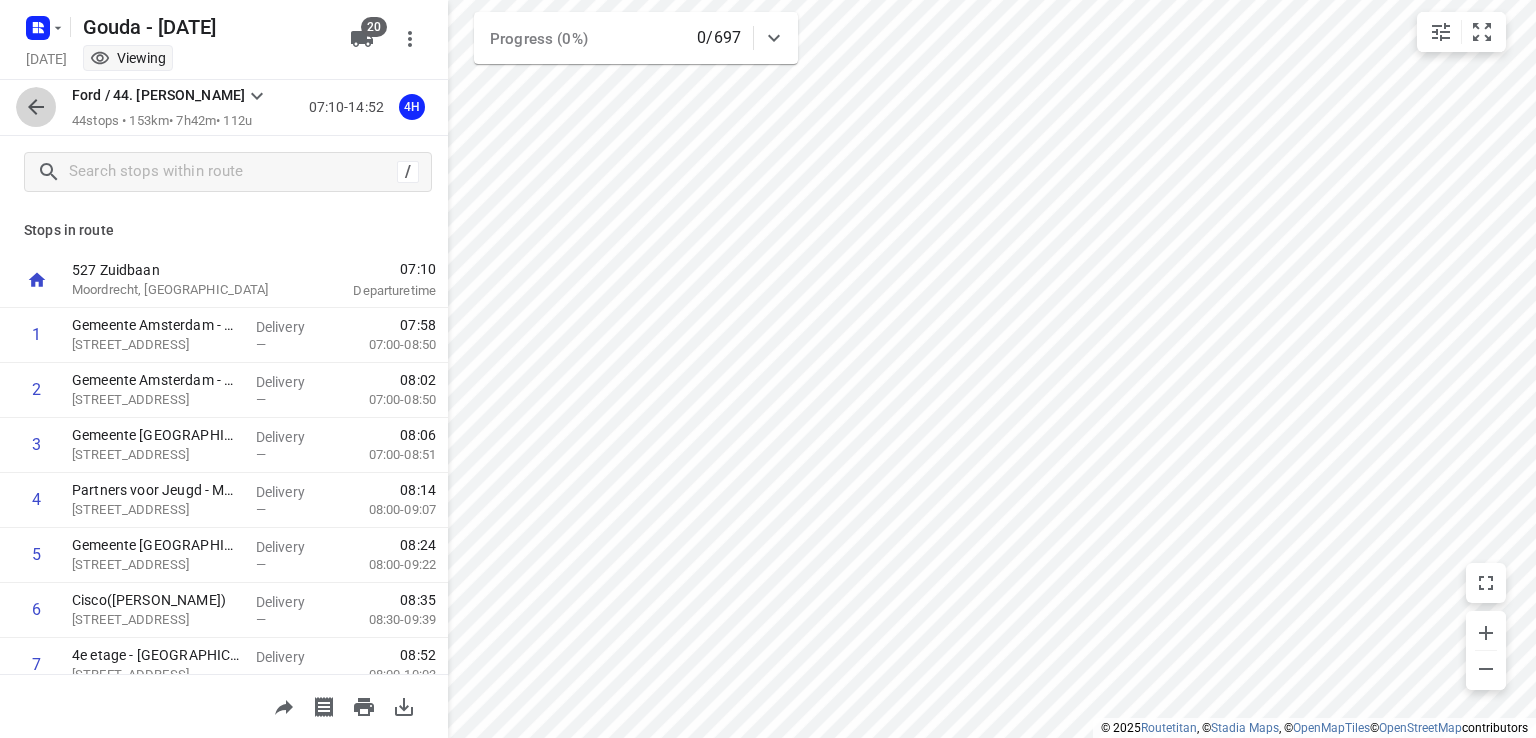 drag, startPoint x: 28, startPoint y: 94, endPoint x: 38, endPoint y: 93, distance: 10.049875 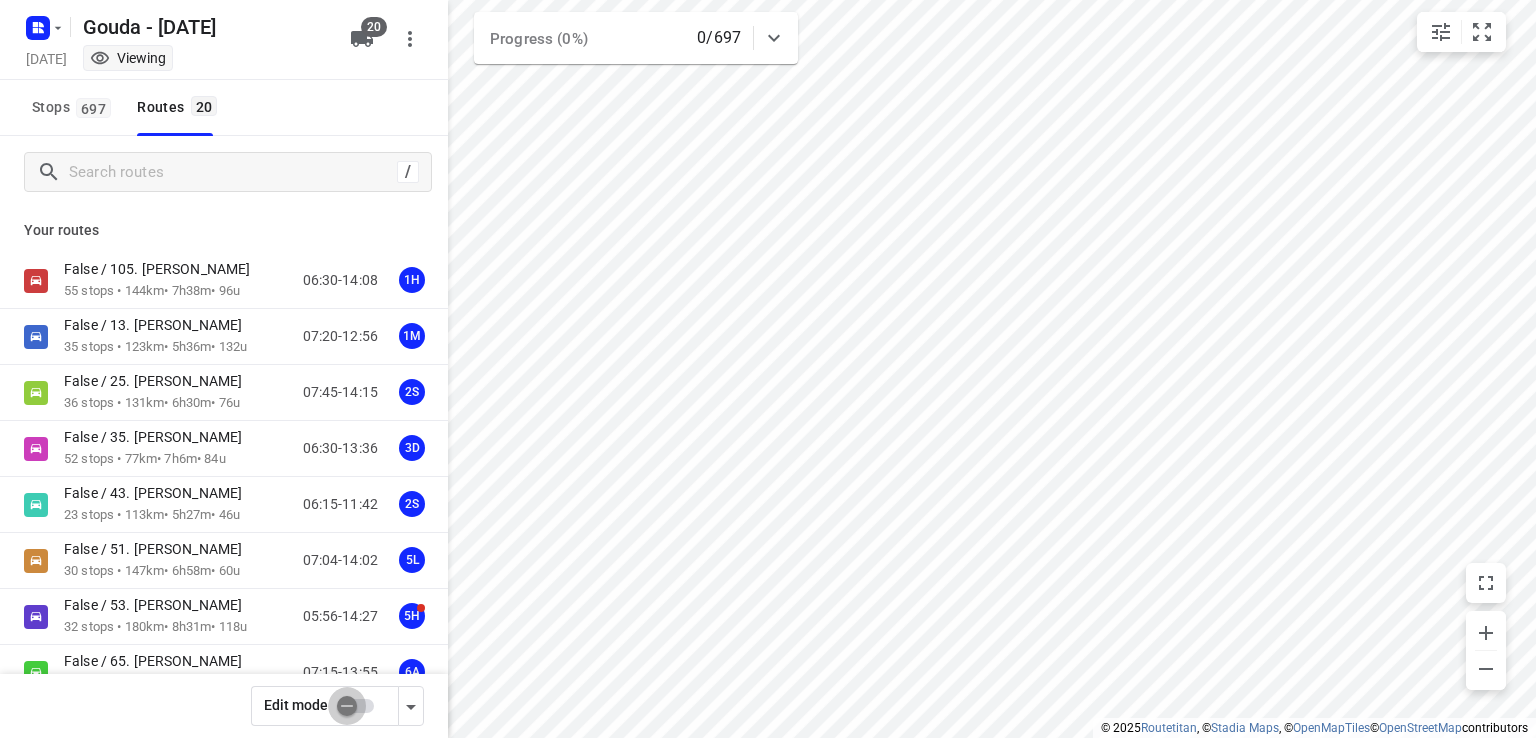 click at bounding box center [347, 706] 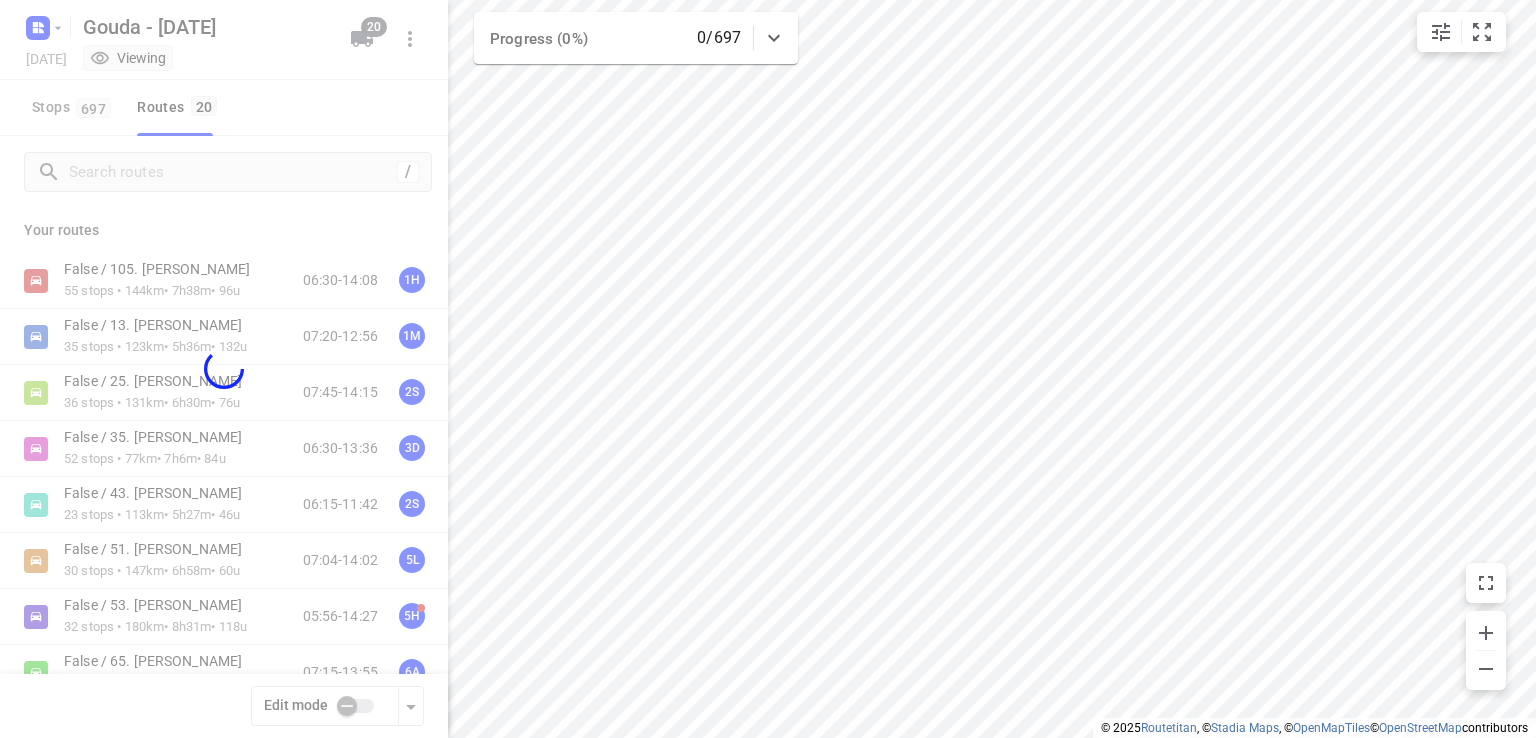 checkbox on "true" 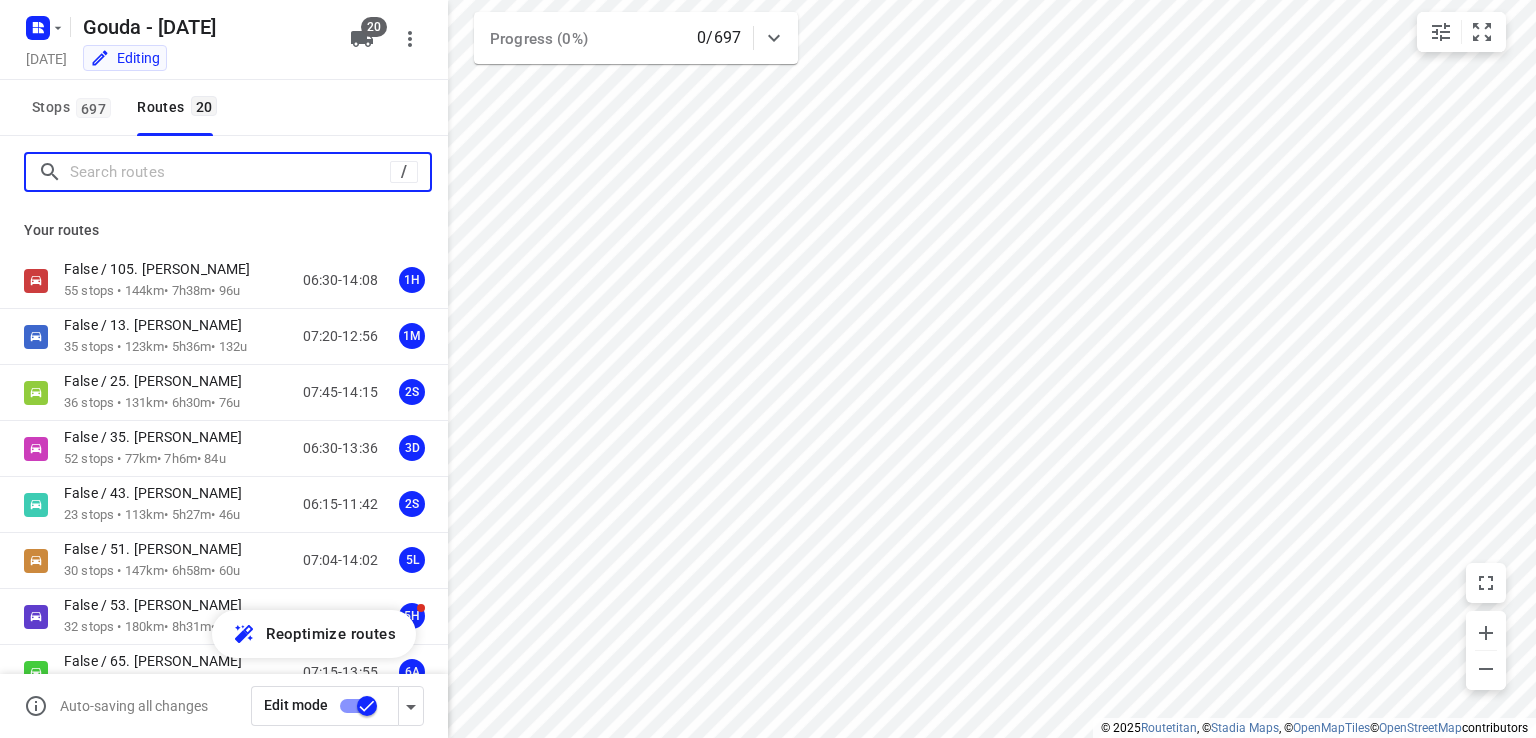 click at bounding box center [230, 172] 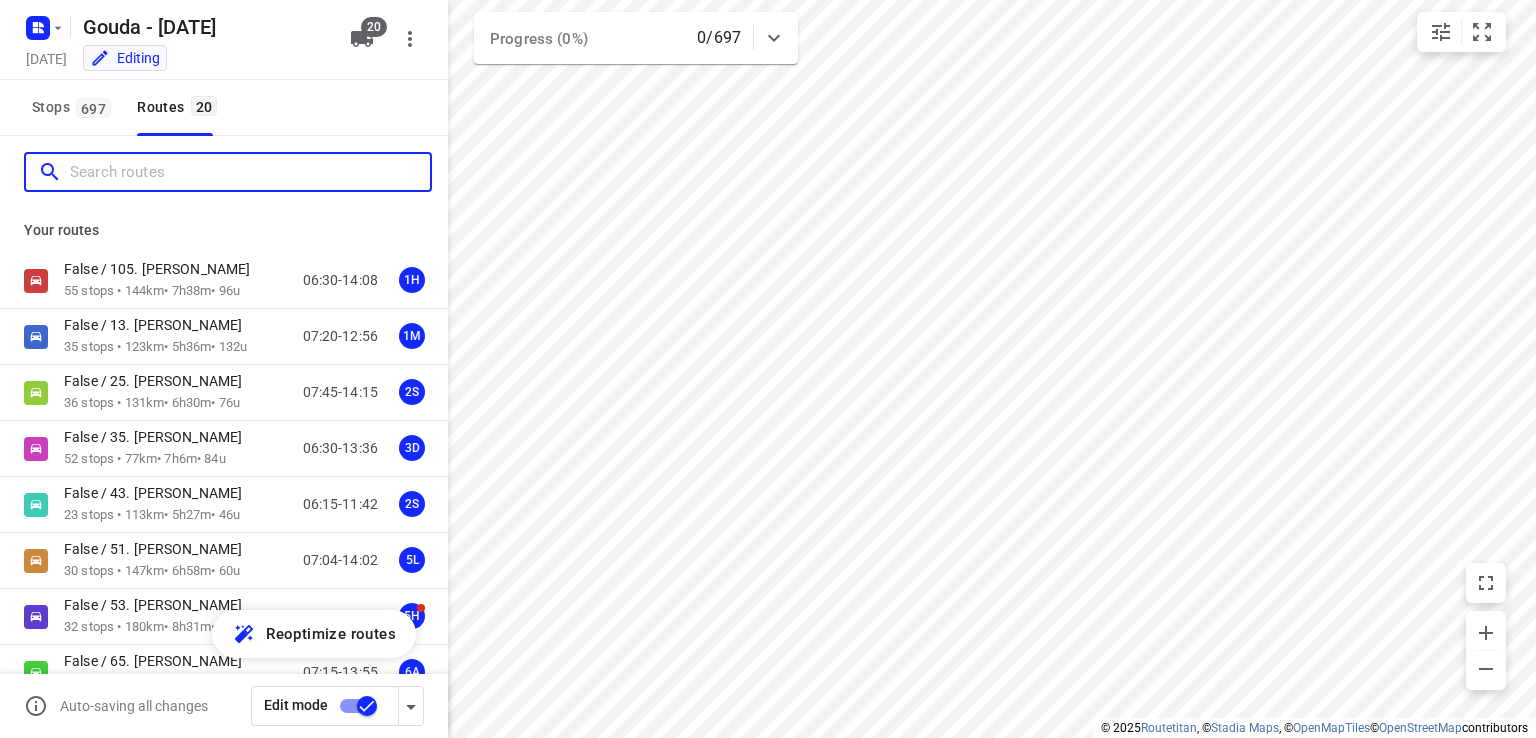 type on "j" 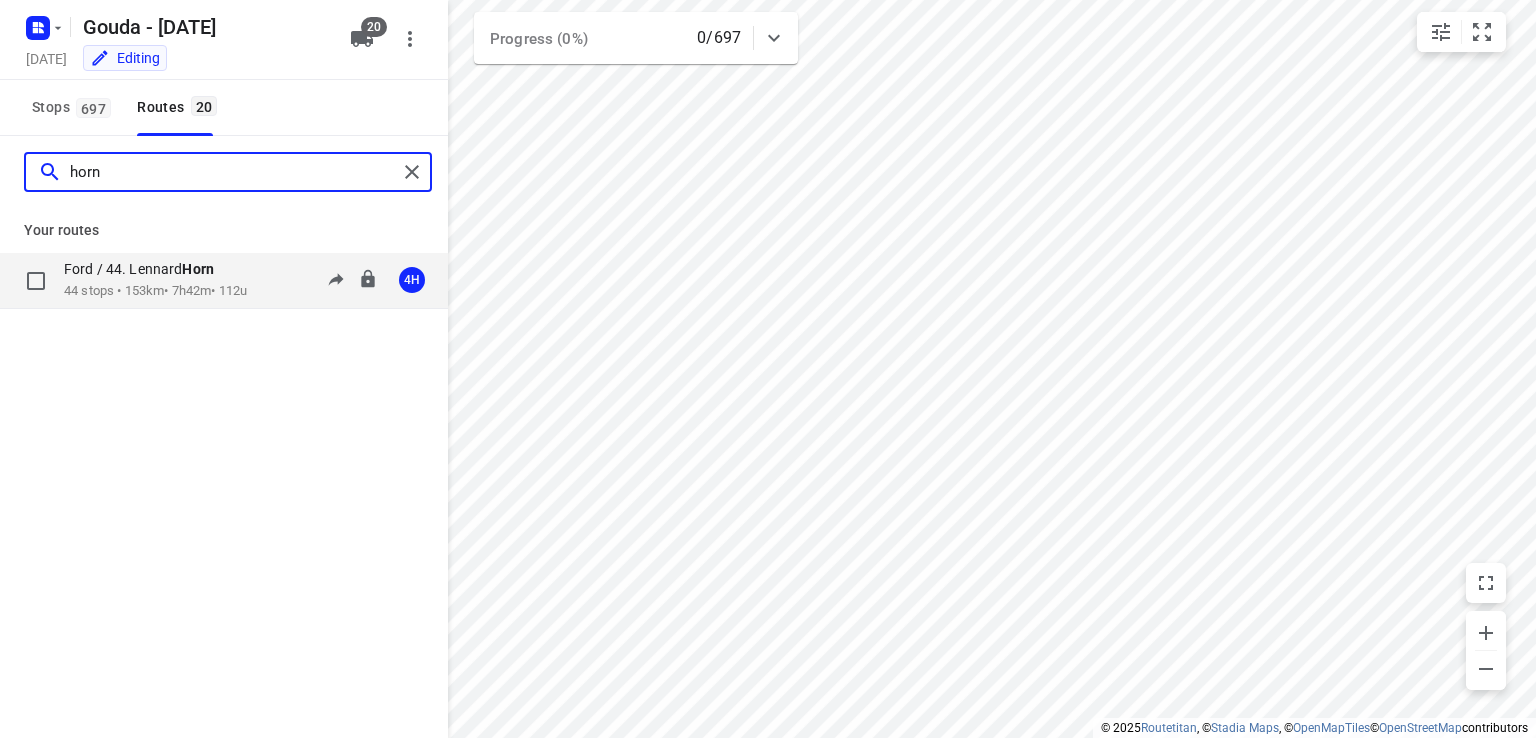type on "horn" 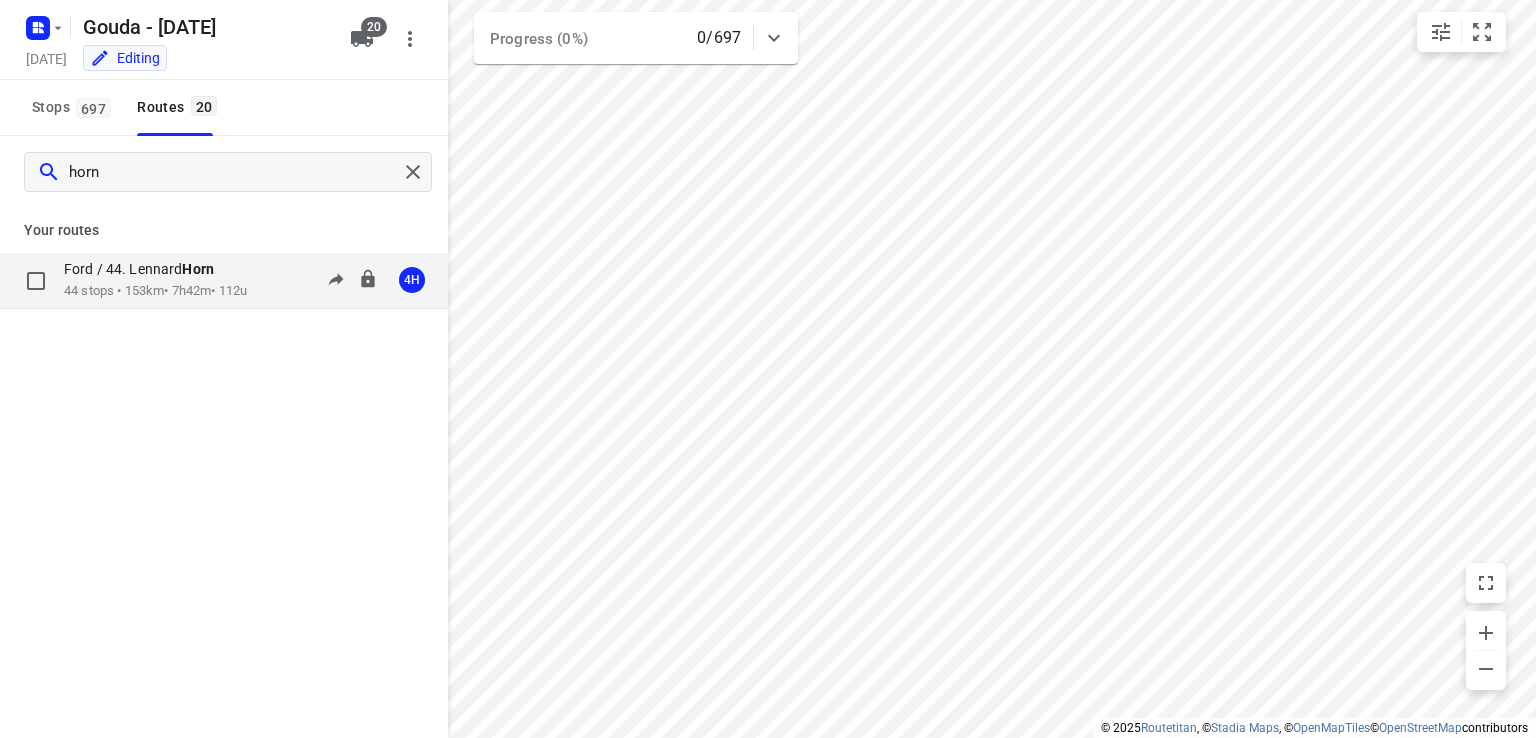 click on "44   stops •   153km  •   7h42m  • 112u" at bounding box center [155, 291] 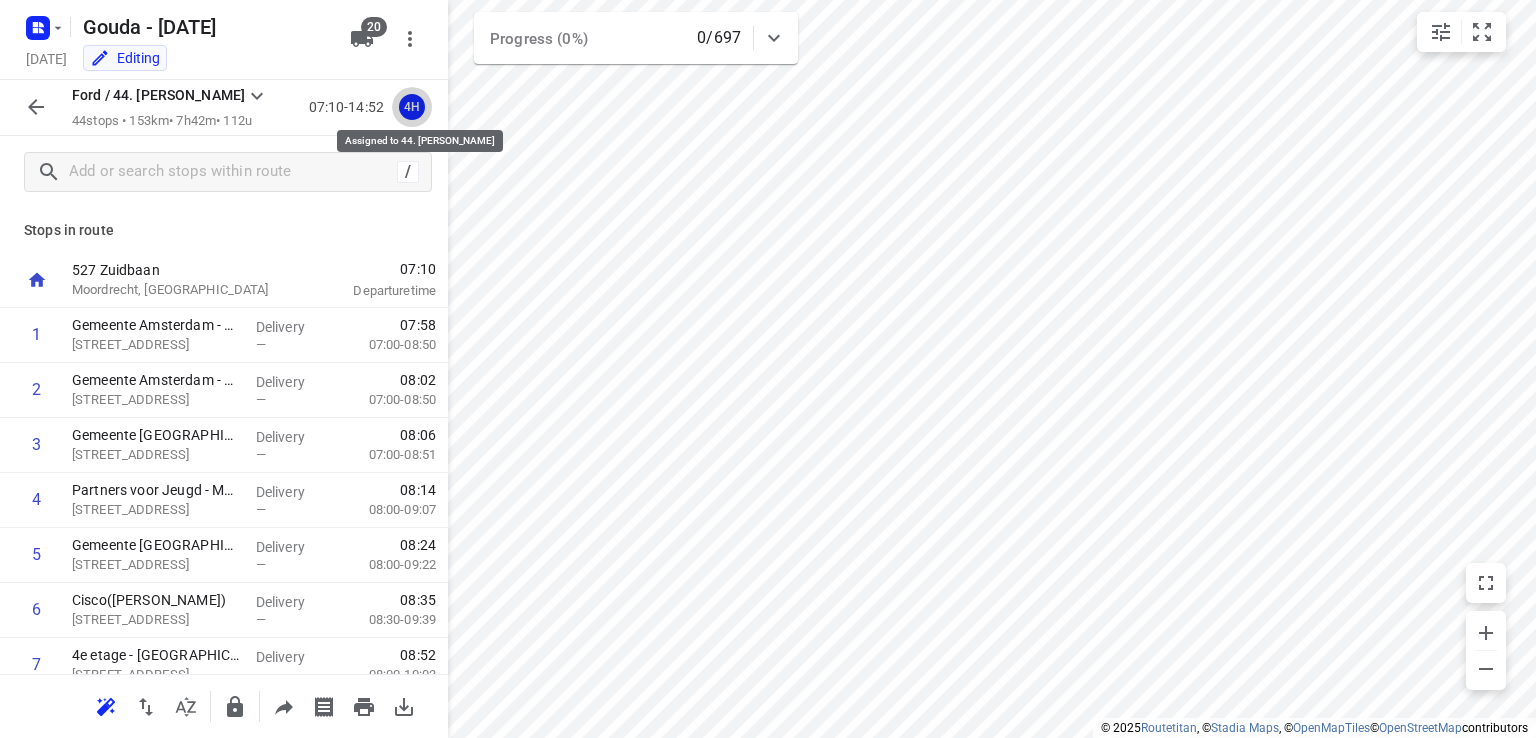 click on "4H" at bounding box center (412, 107) 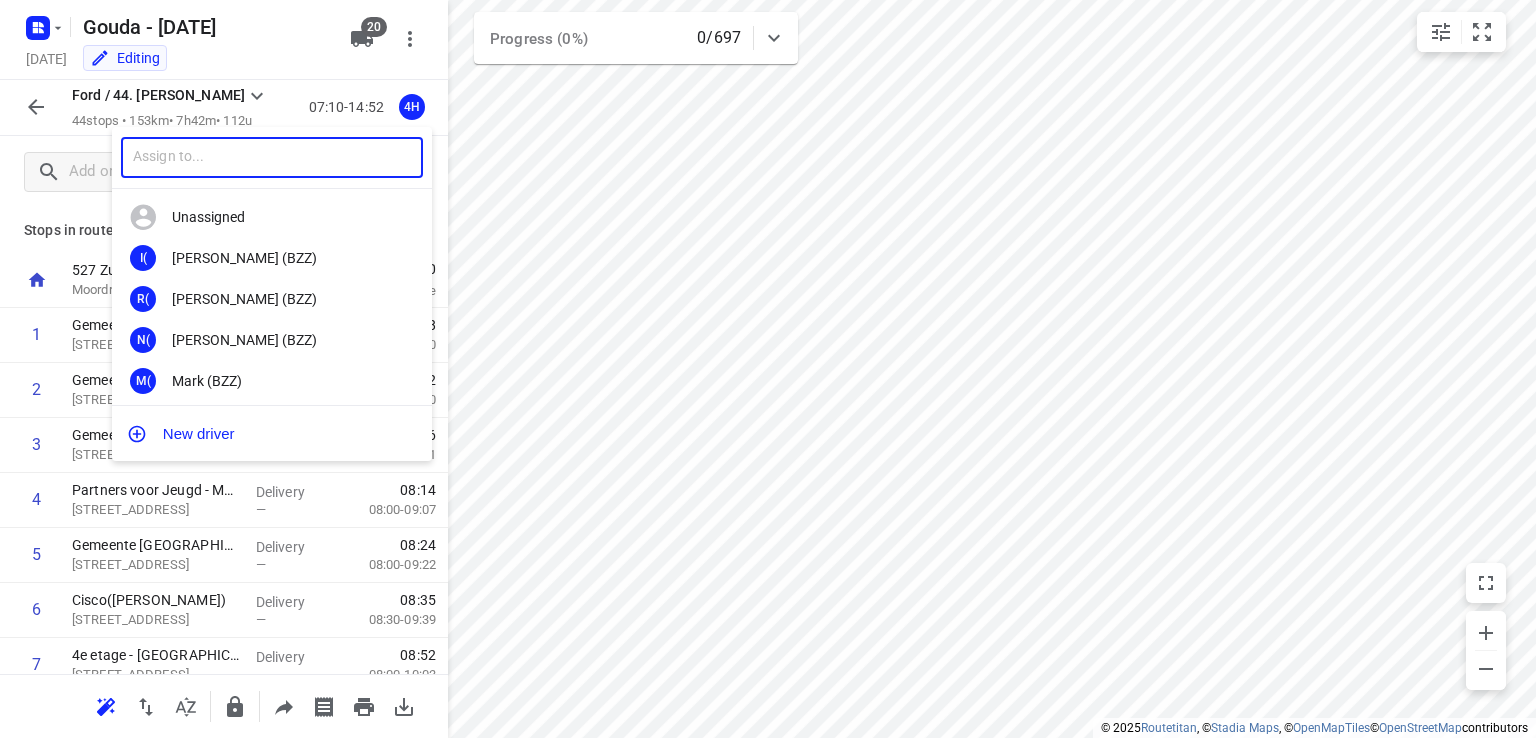 click at bounding box center (272, 157) 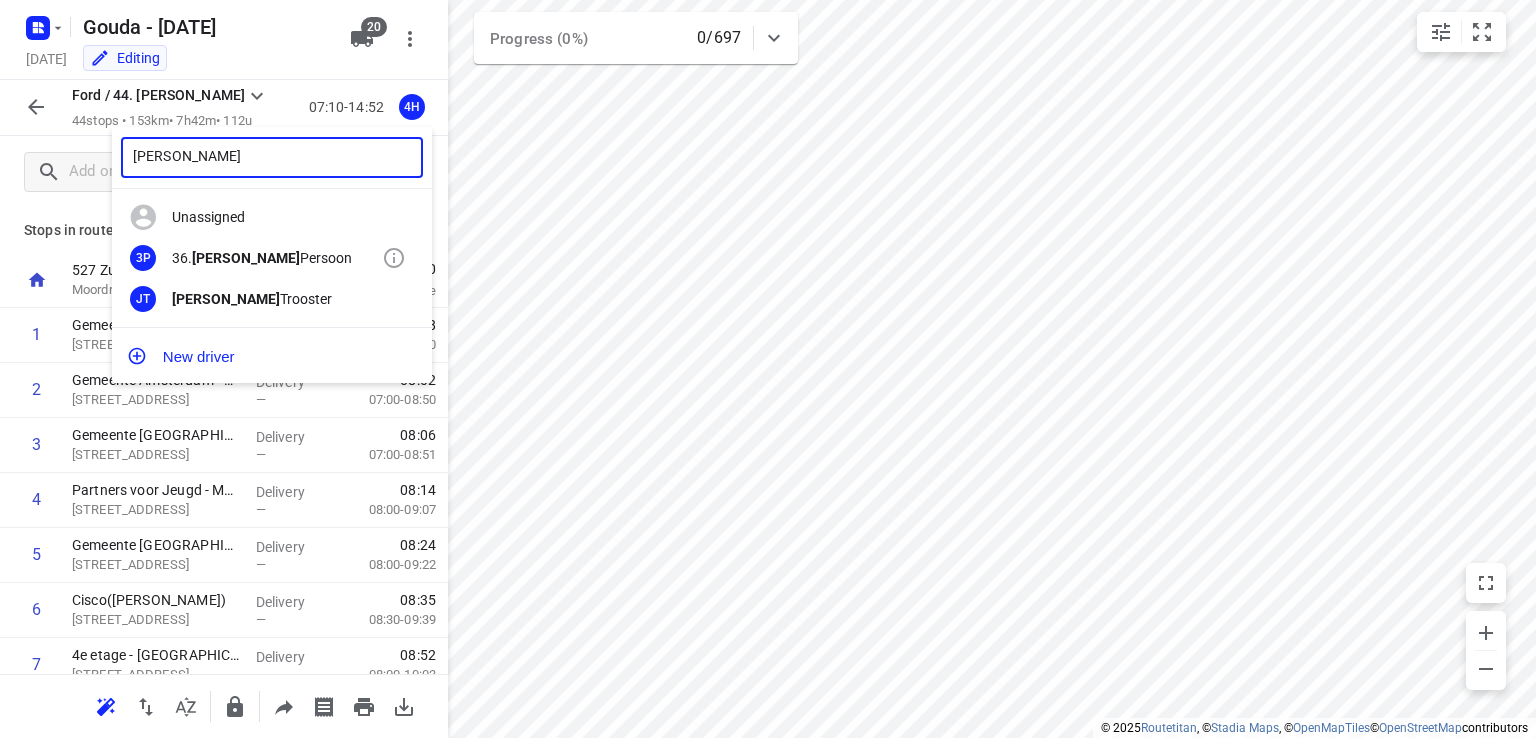 type on "[PERSON_NAME]" 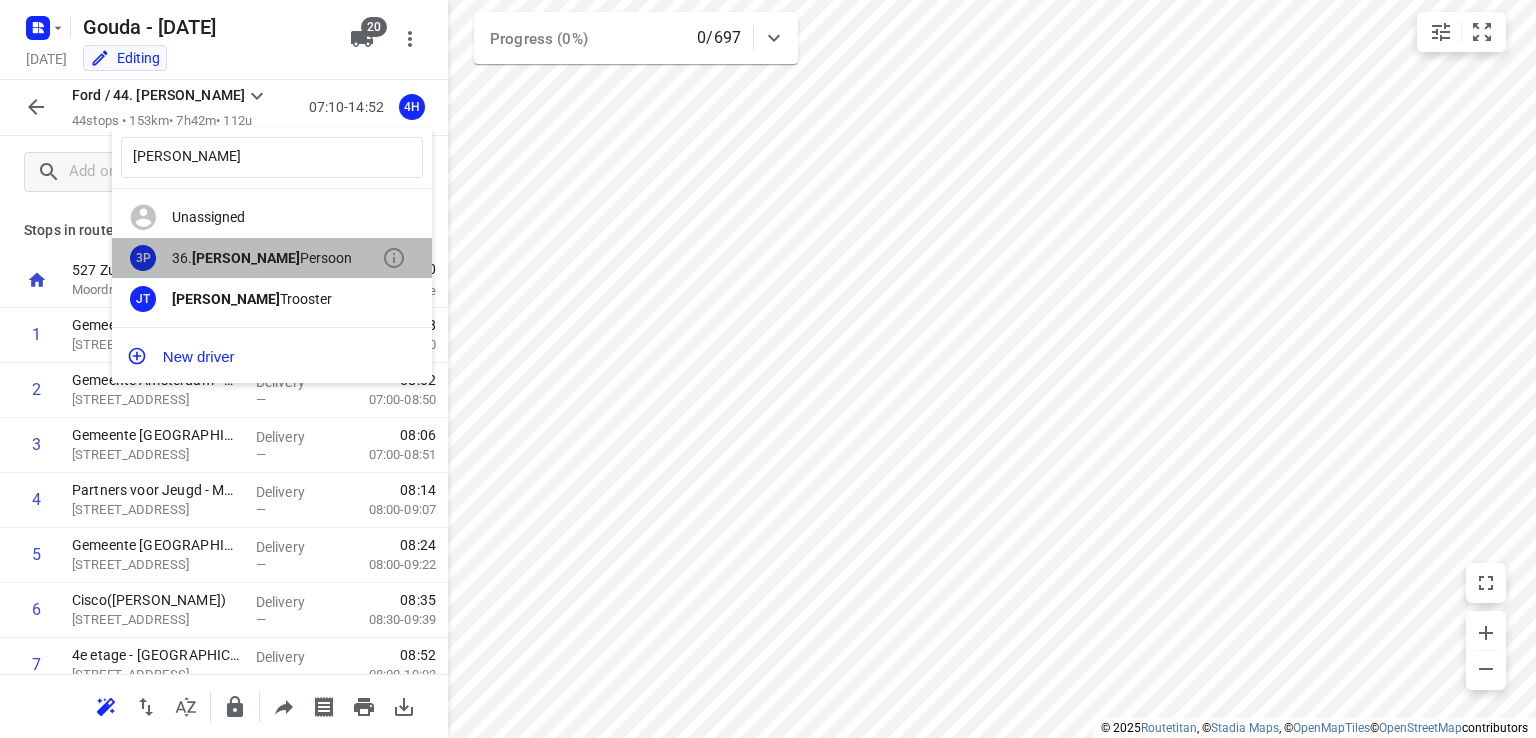 click on "36.  [PERSON_NAME]" at bounding box center (277, 258) 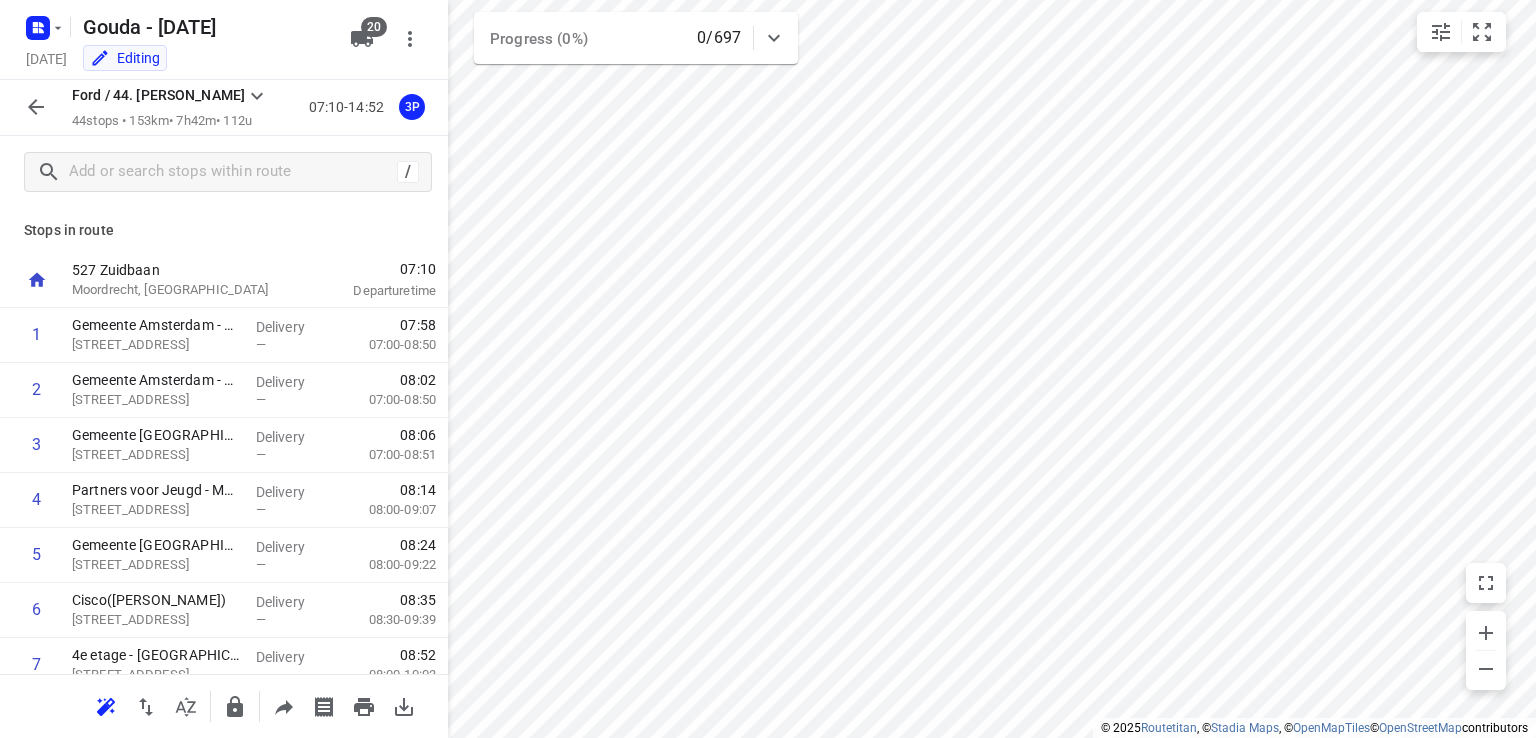click 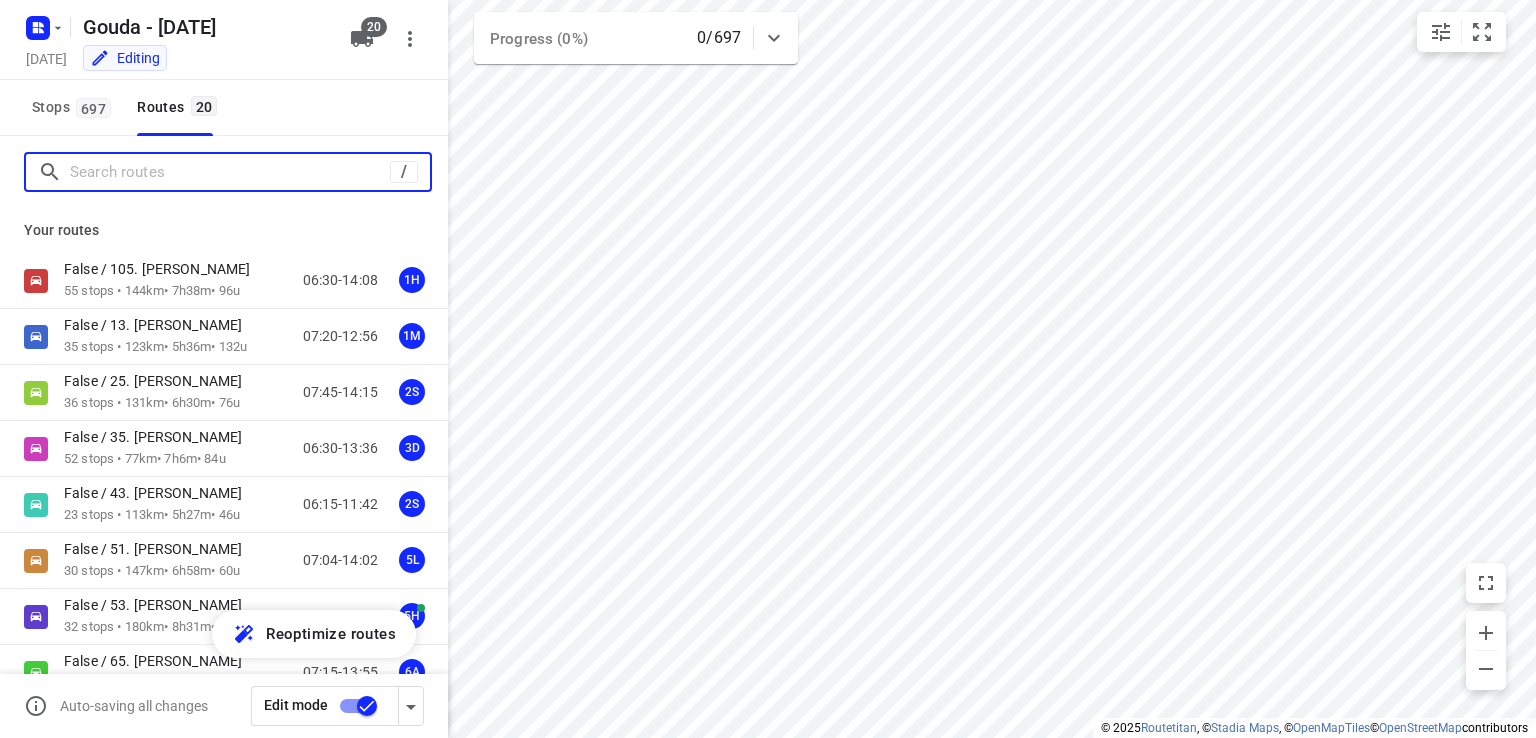 click at bounding box center (230, 172) 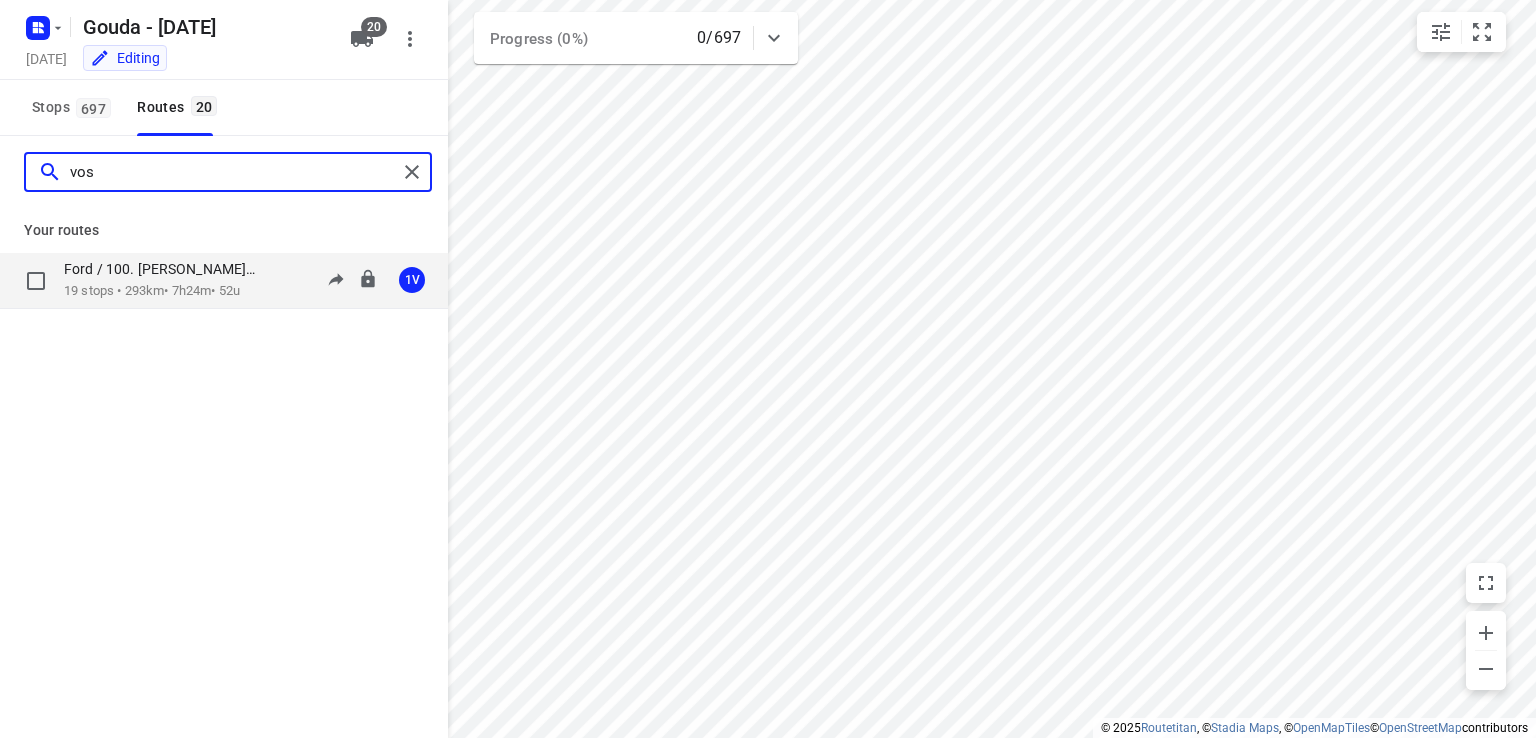 type on "vos" 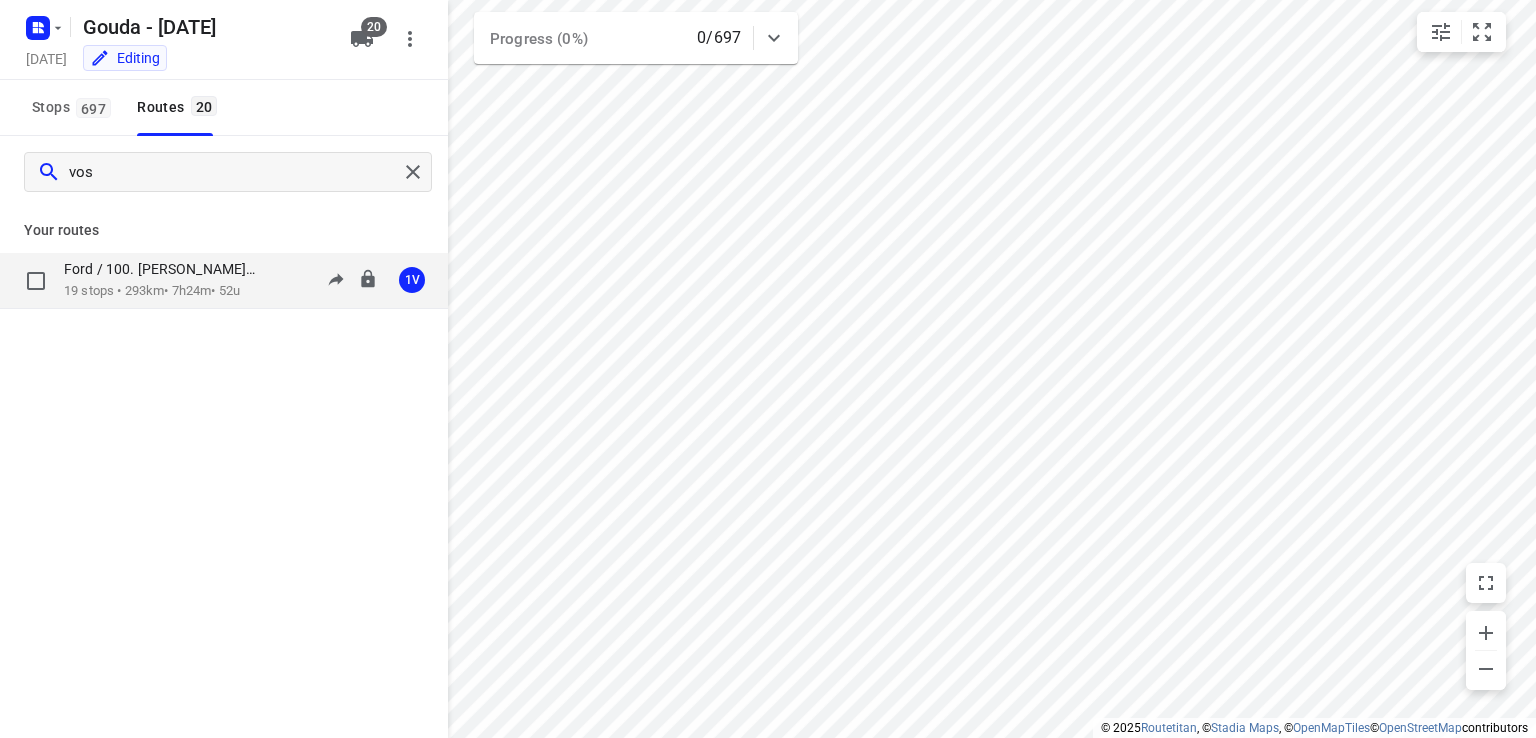 click on "19   stops •   293km  •   7h24m  • 52u" at bounding box center (171, 291) 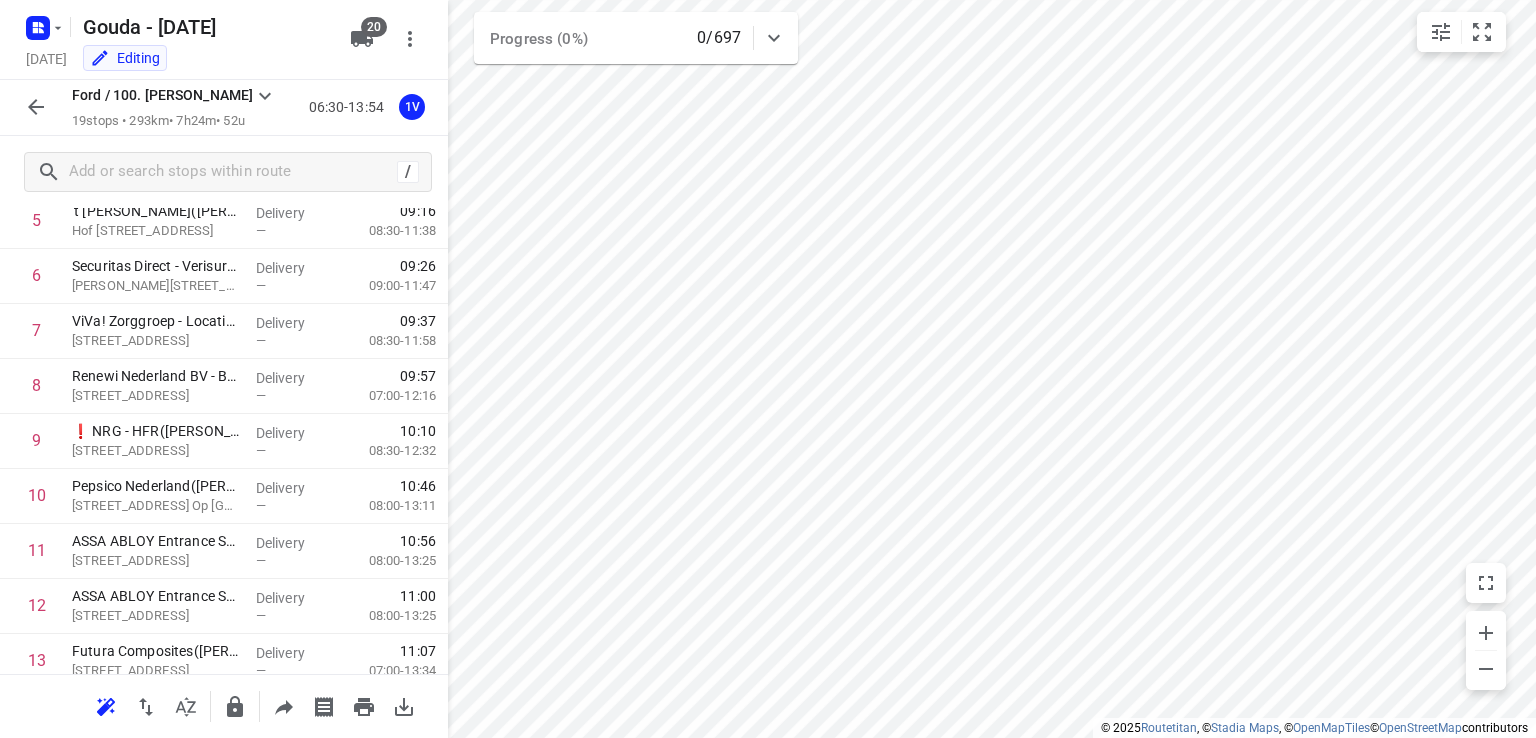 scroll, scrollTop: 0, scrollLeft: 0, axis: both 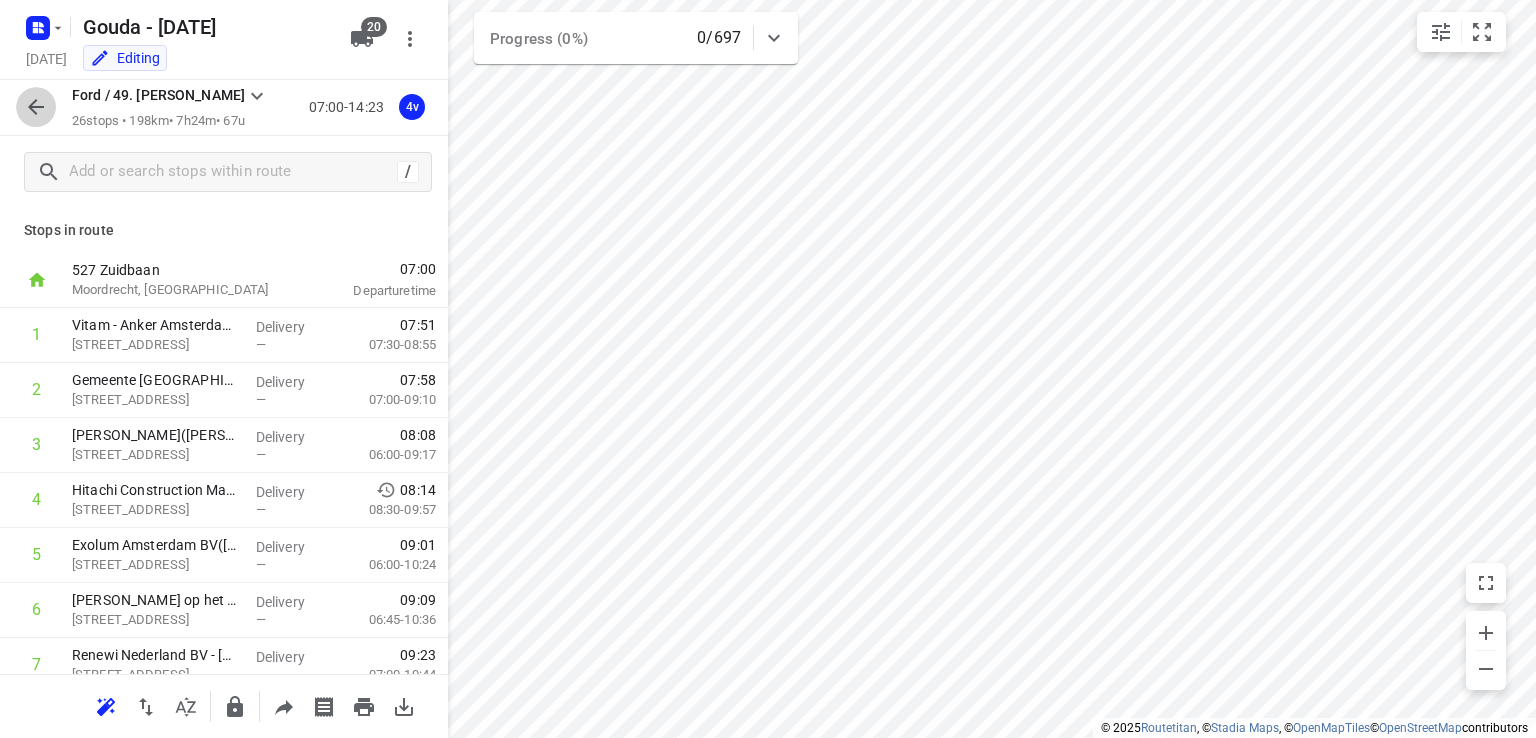 click 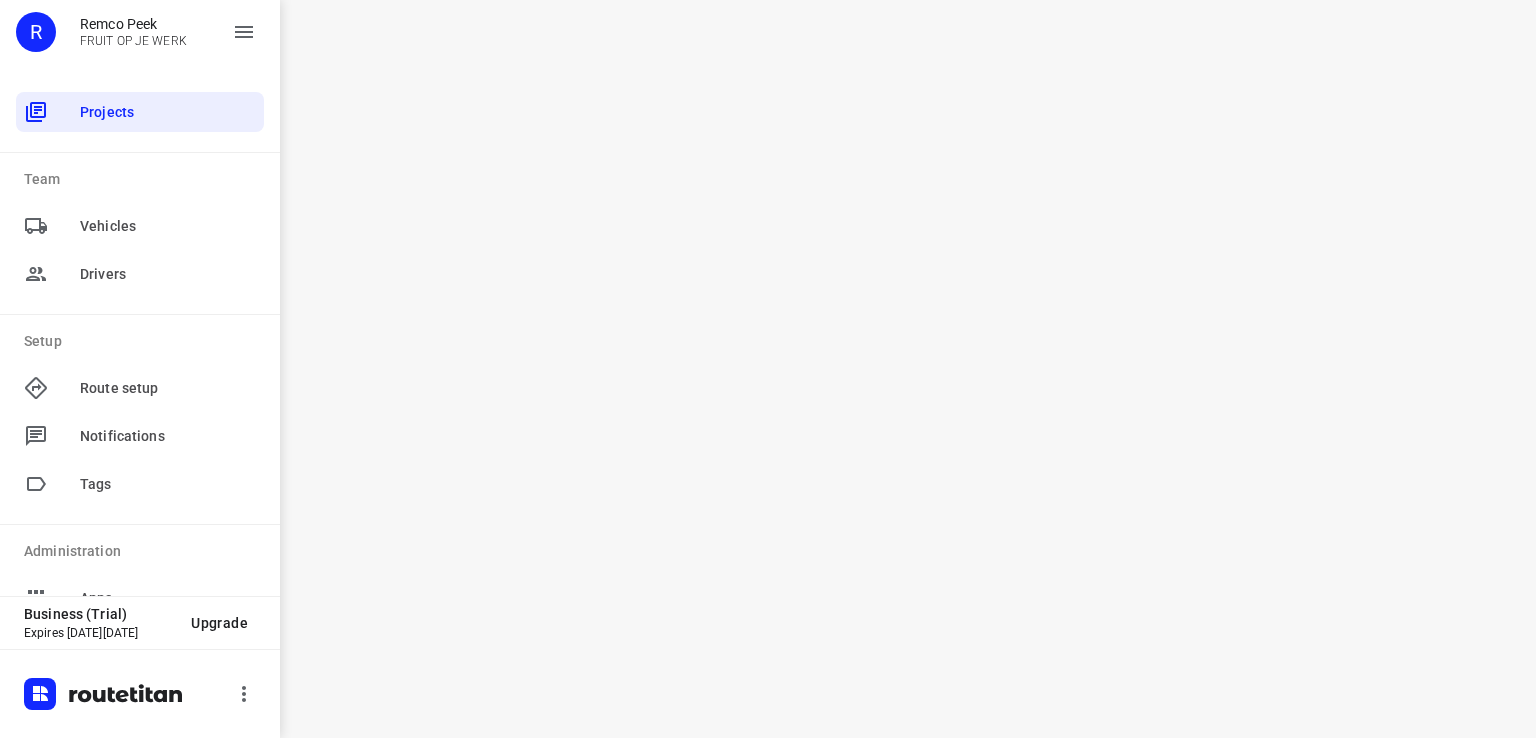 scroll, scrollTop: 0, scrollLeft: 0, axis: both 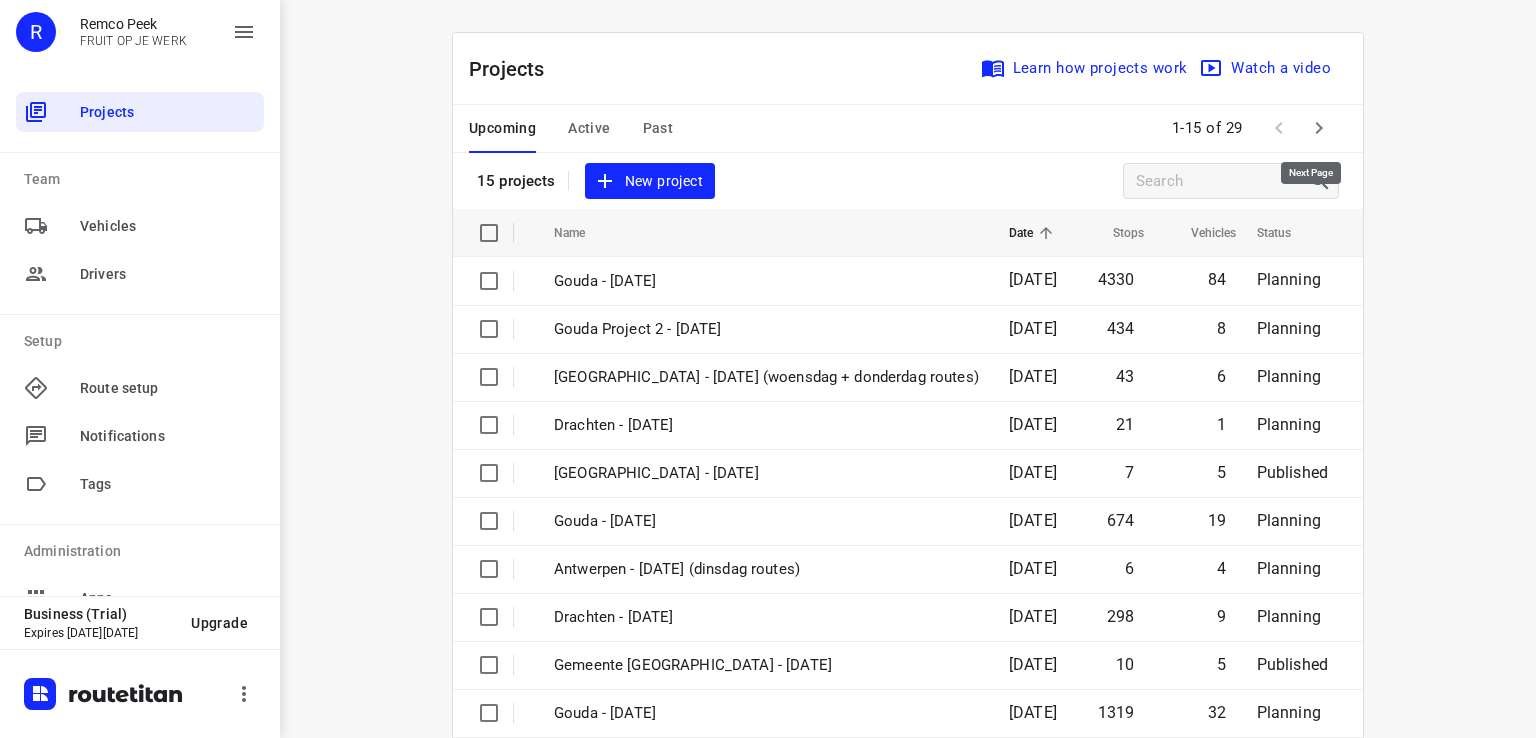 click 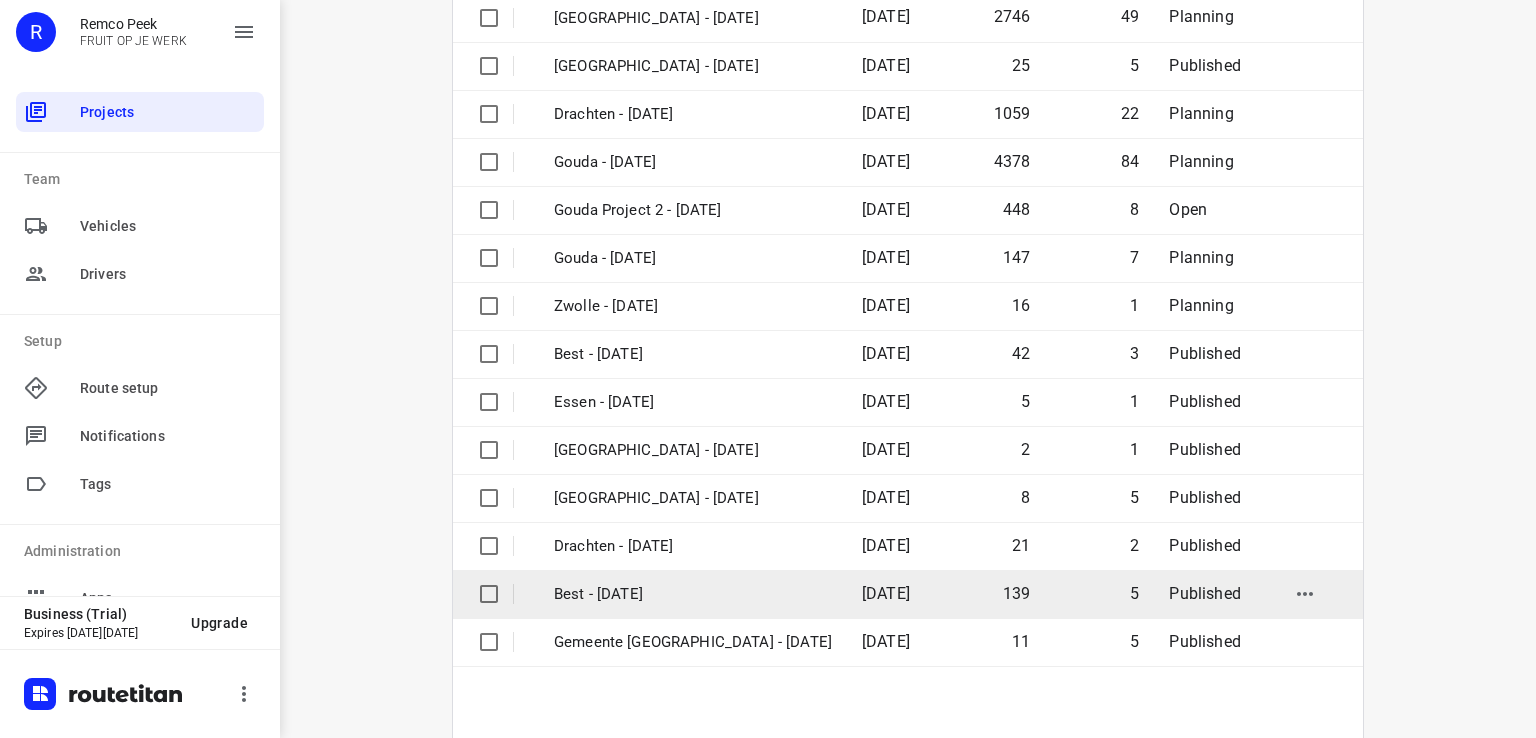 scroll, scrollTop: 320, scrollLeft: 0, axis: vertical 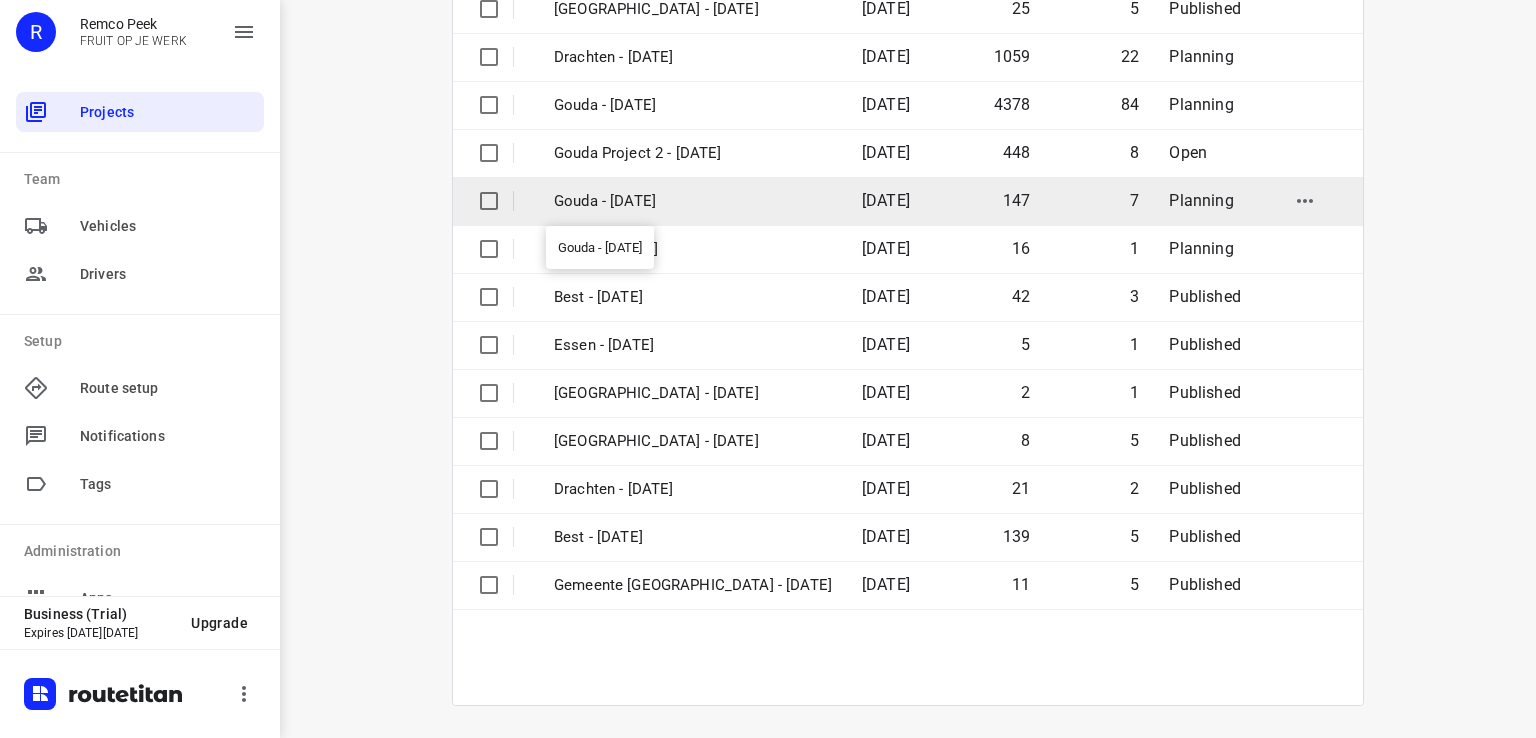 click on "Gouda - Friday" at bounding box center [693, 201] 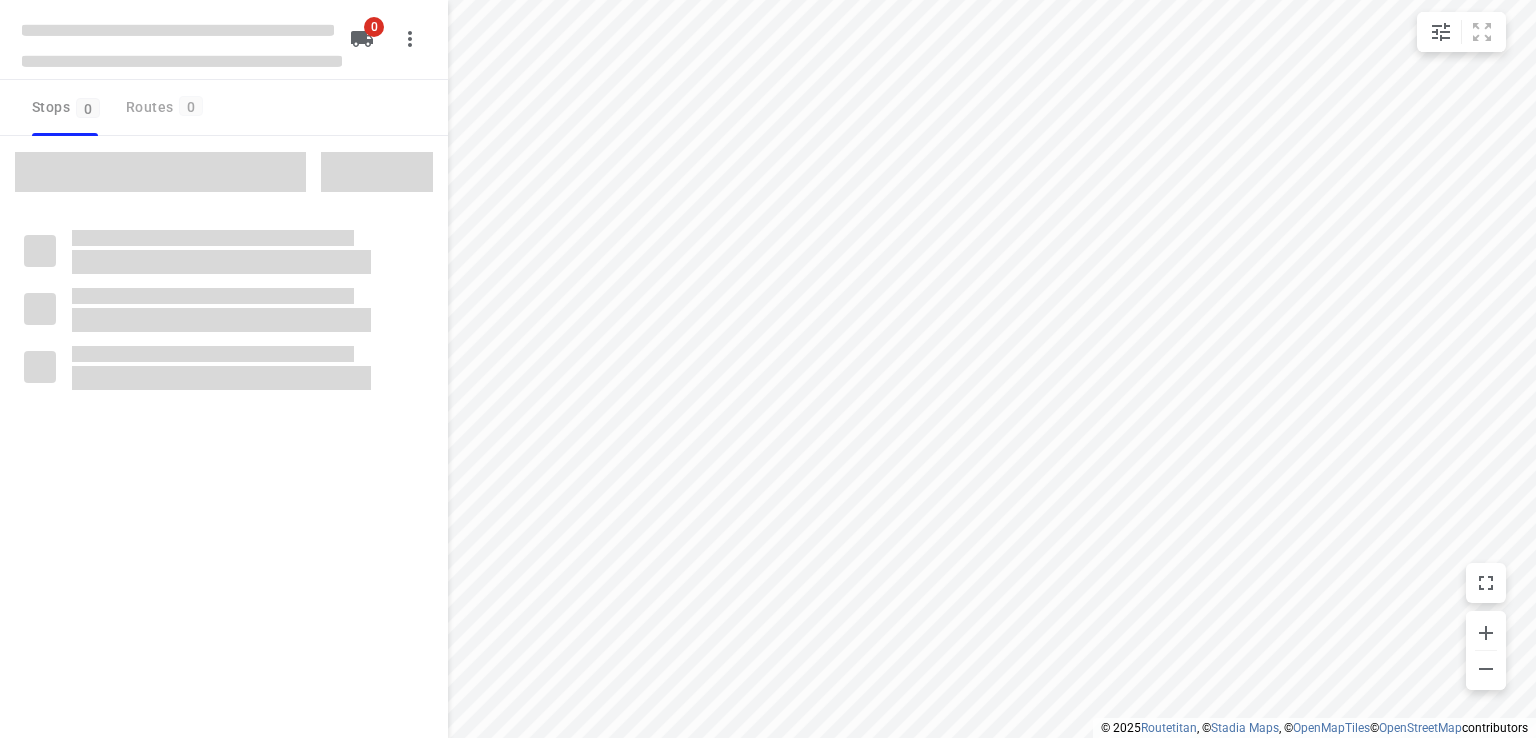 scroll, scrollTop: 0, scrollLeft: 0, axis: both 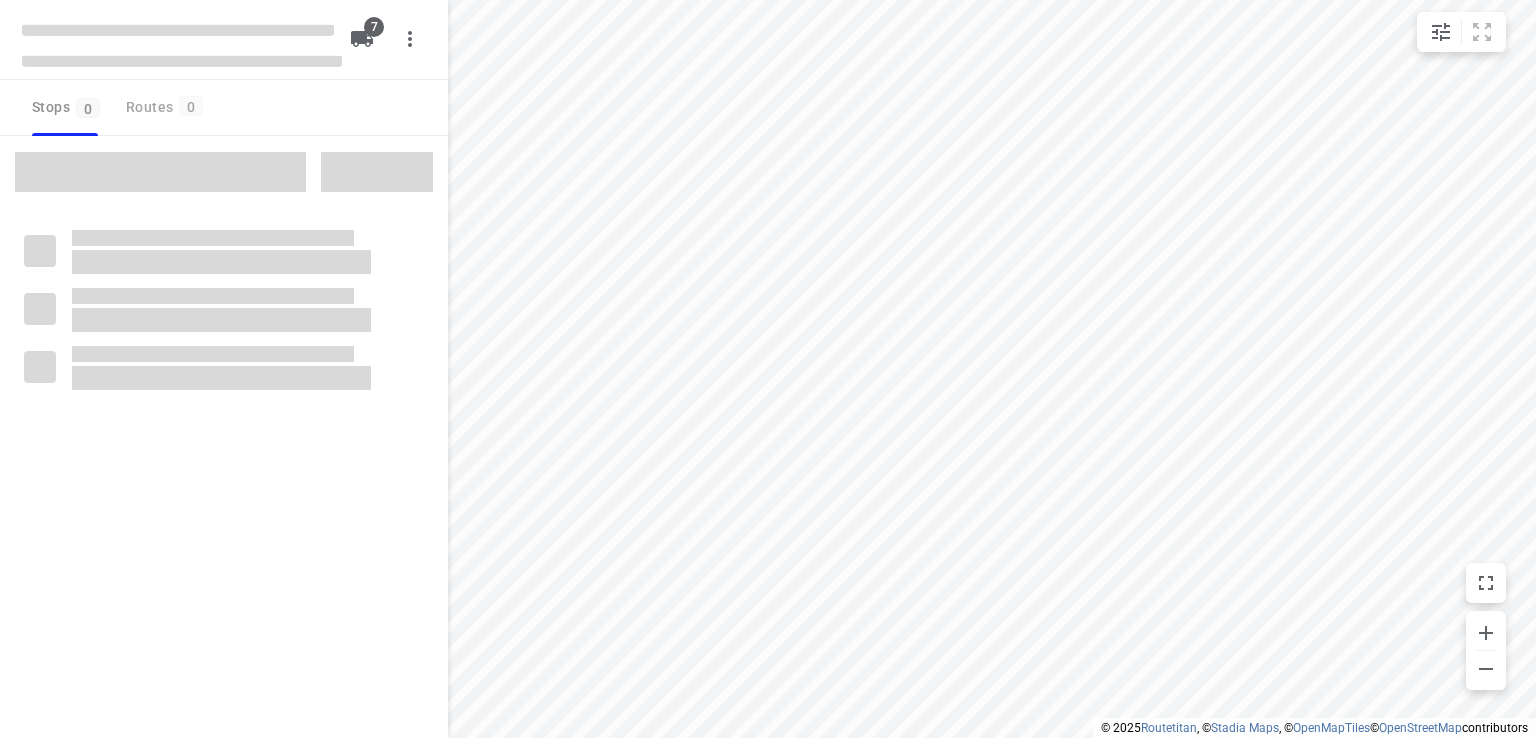 type on "distance" 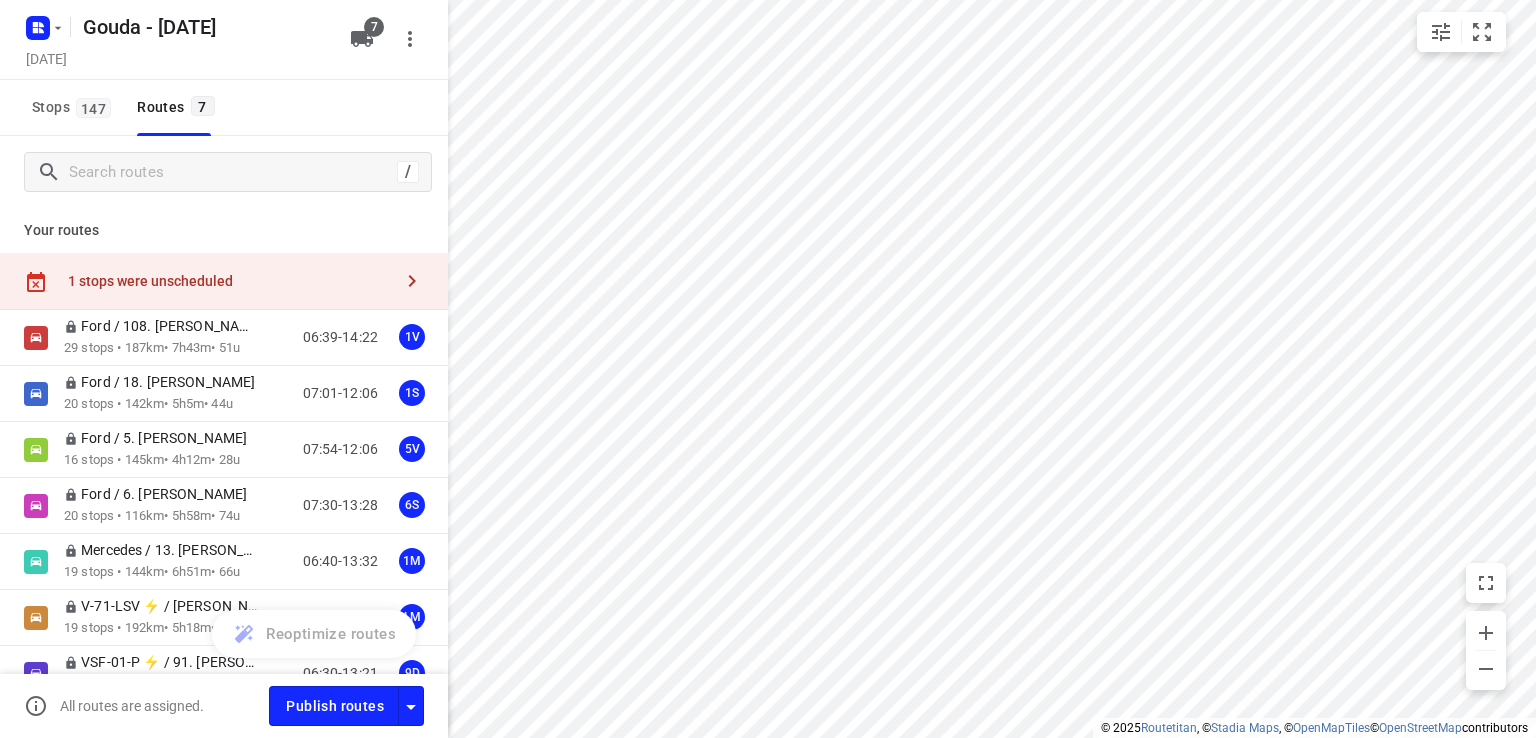 click at bounding box center [412, 281] 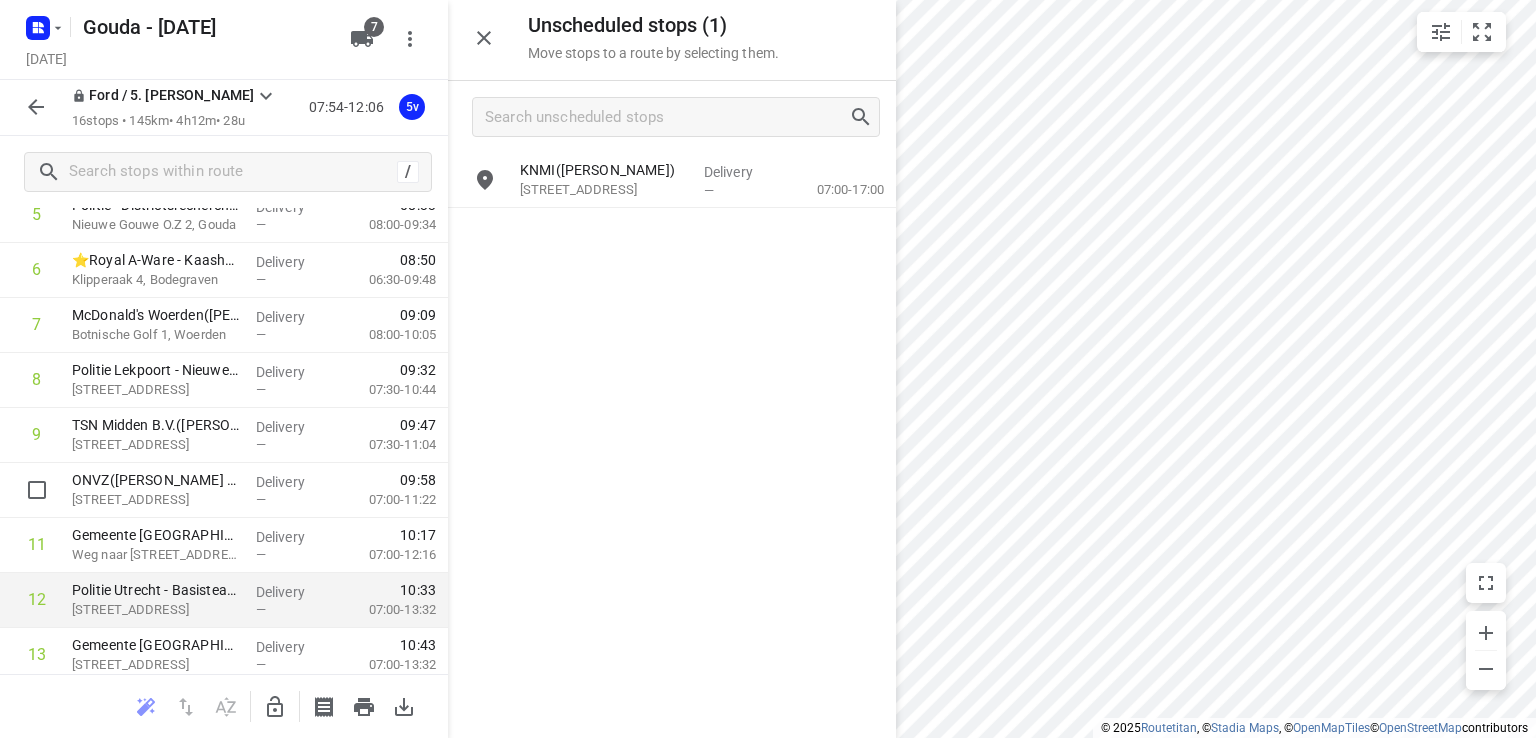 scroll, scrollTop: 500, scrollLeft: 0, axis: vertical 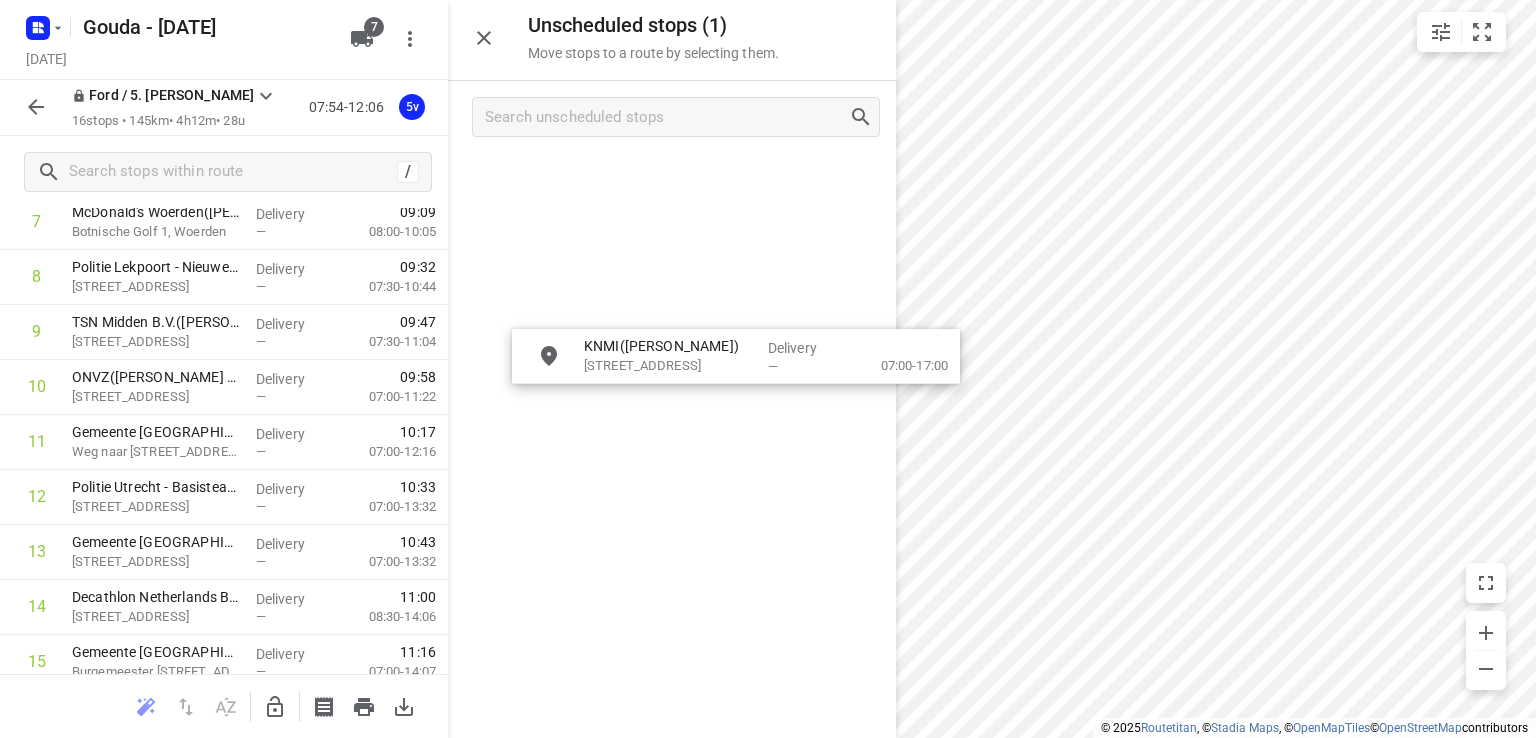 drag, startPoint x: 595, startPoint y: 183, endPoint x: 660, endPoint y: 365, distance: 193.2589 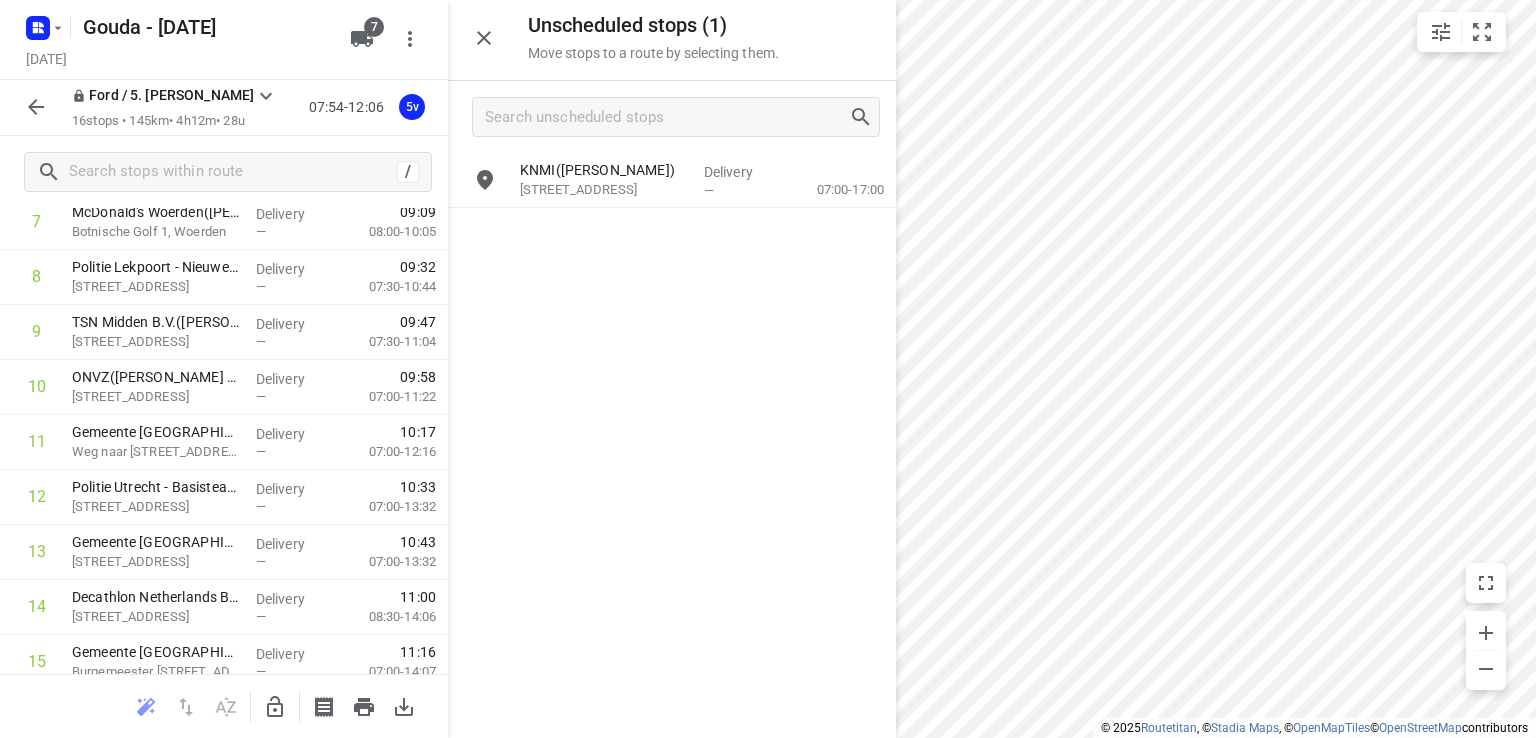 click 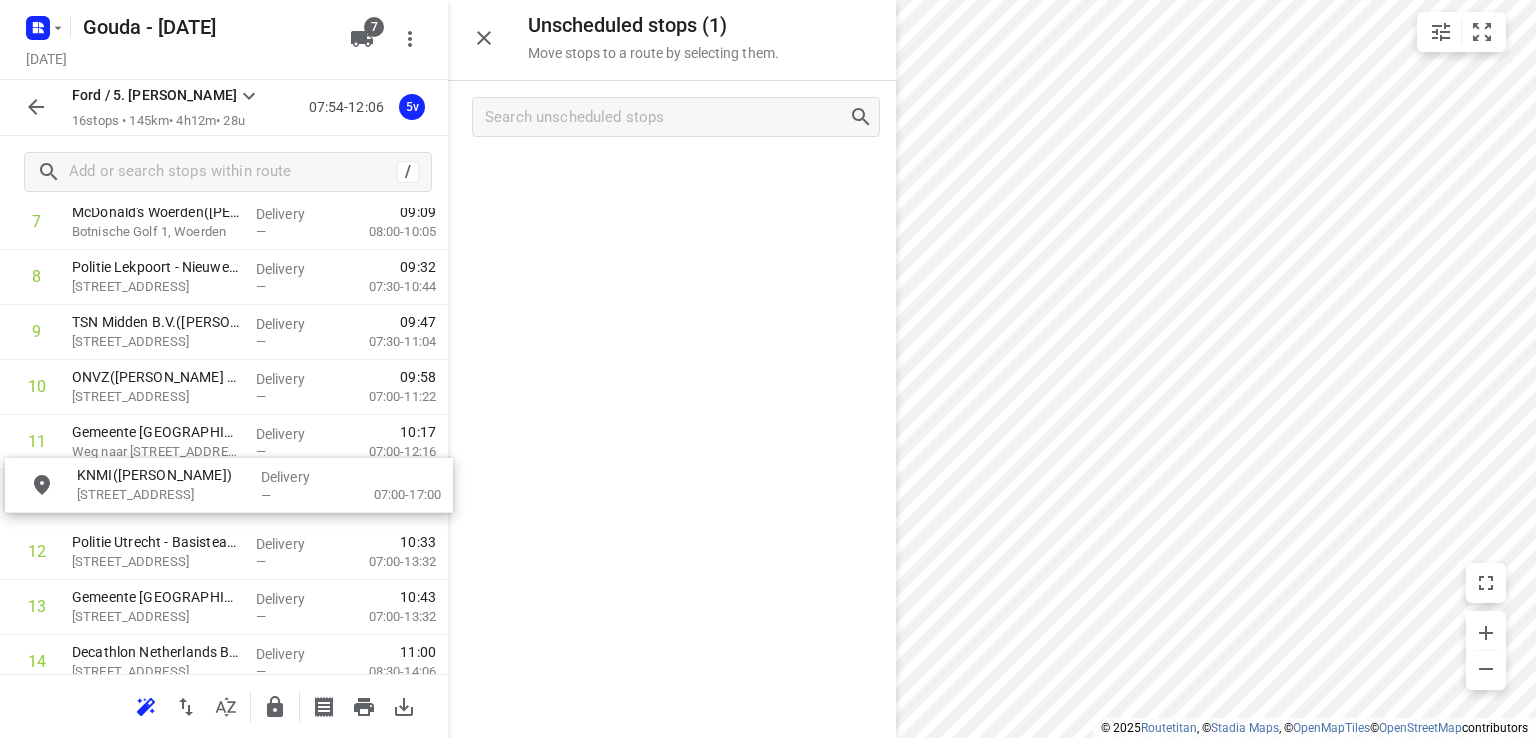 drag, startPoint x: 572, startPoint y: 179, endPoint x: 132, endPoint y: 487, distance: 537.08844 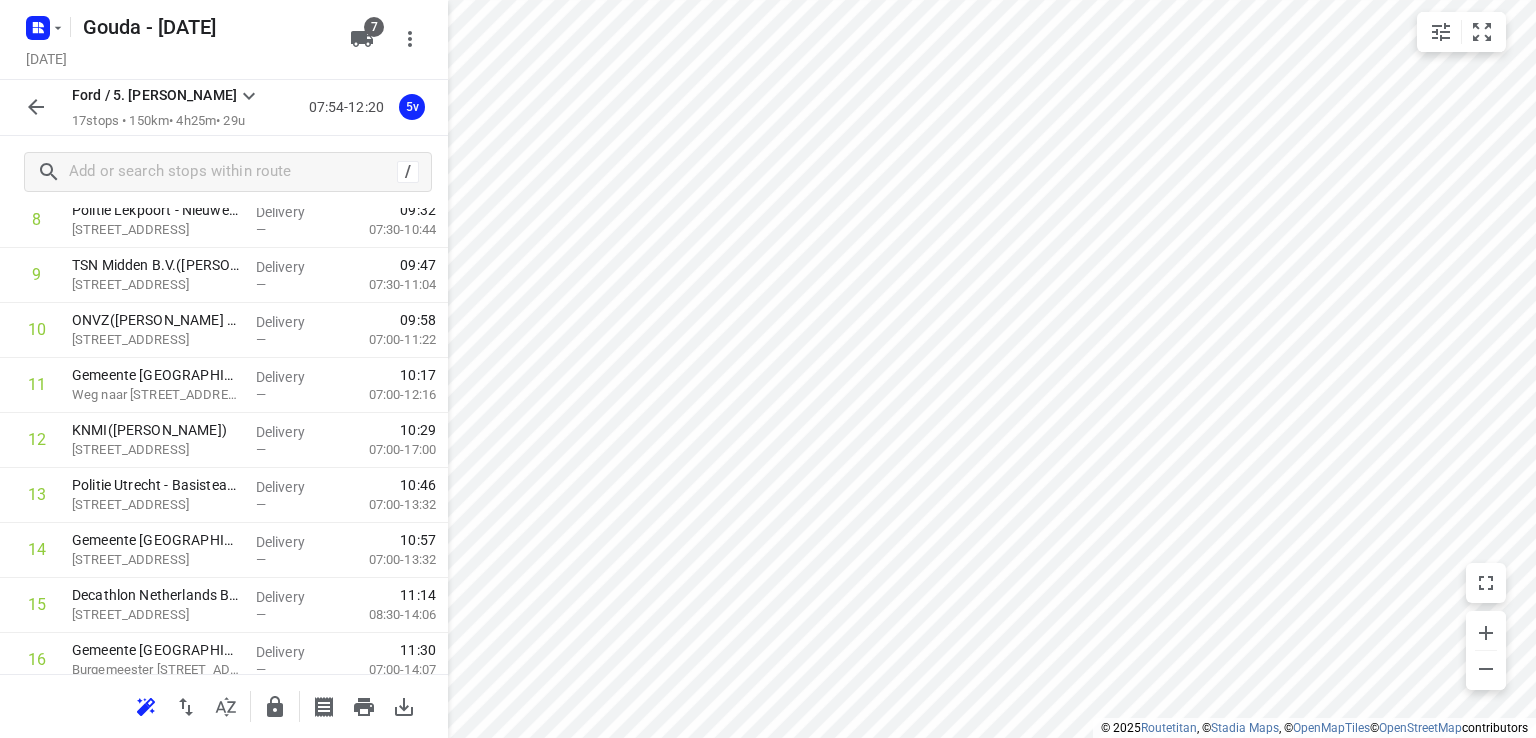 click 